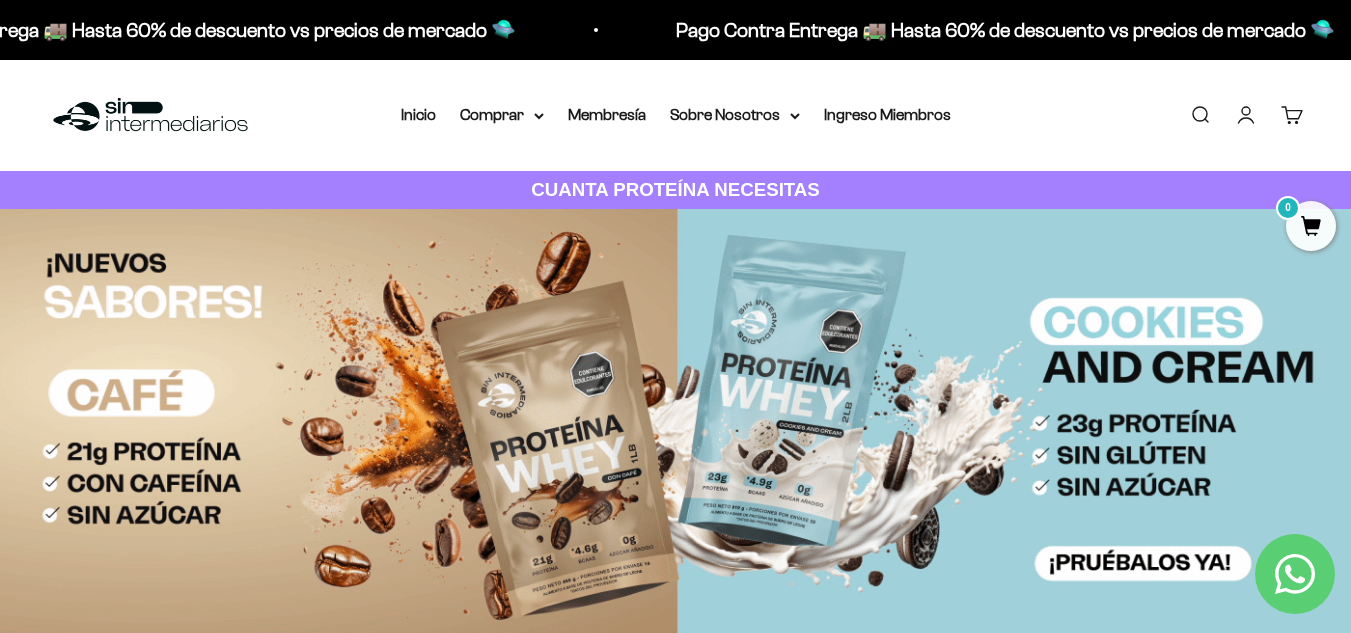 scroll, scrollTop: 0, scrollLeft: 0, axis: both 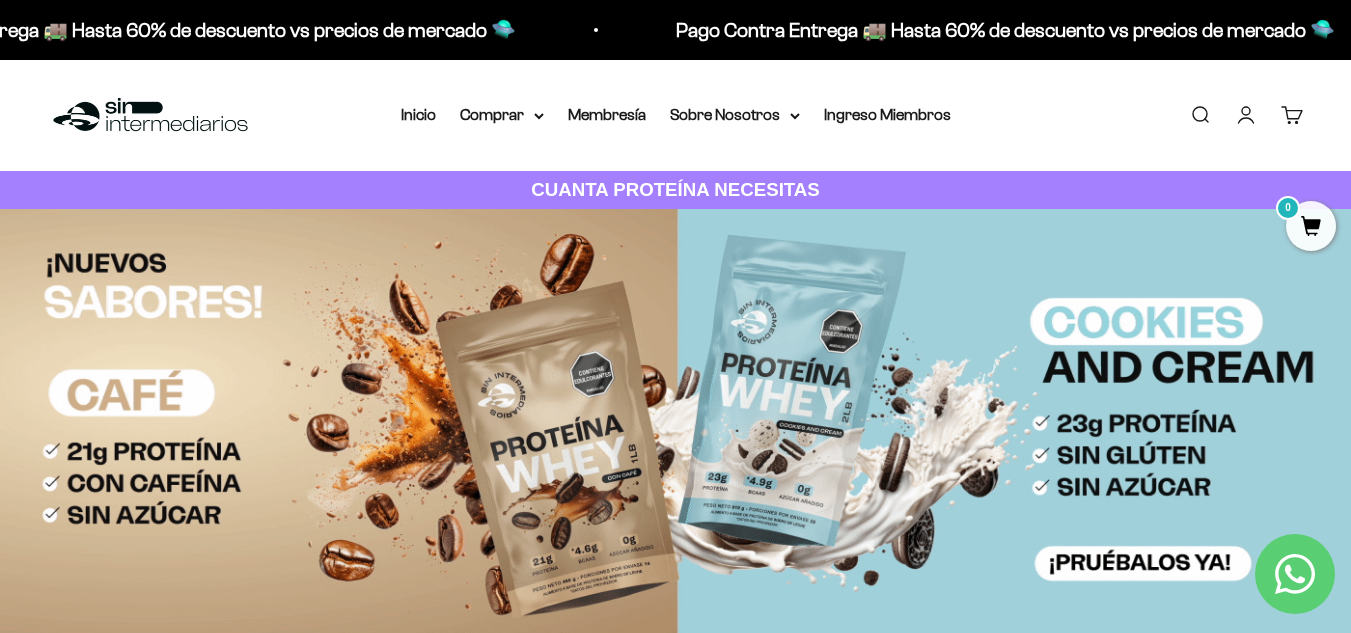 click on "Iniciar sesión" at bounding box center [1246, 115] 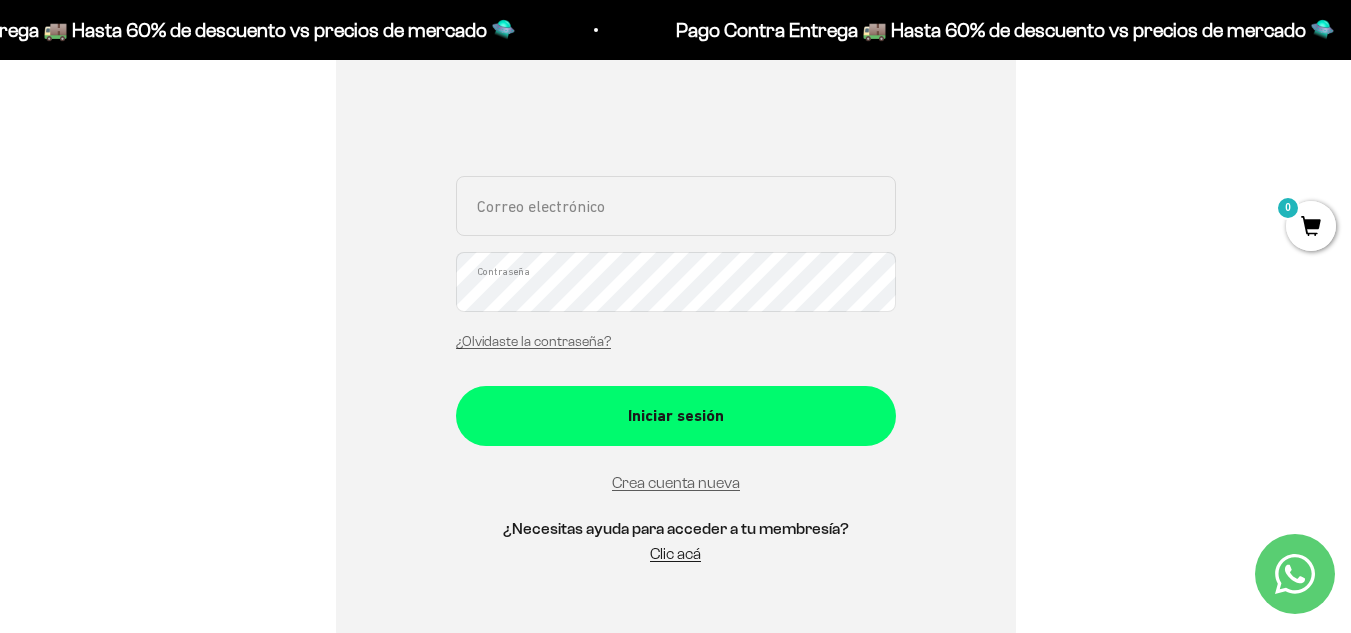 scroll, scrollTop: 366, scrollLeft: 0, axis: vertical 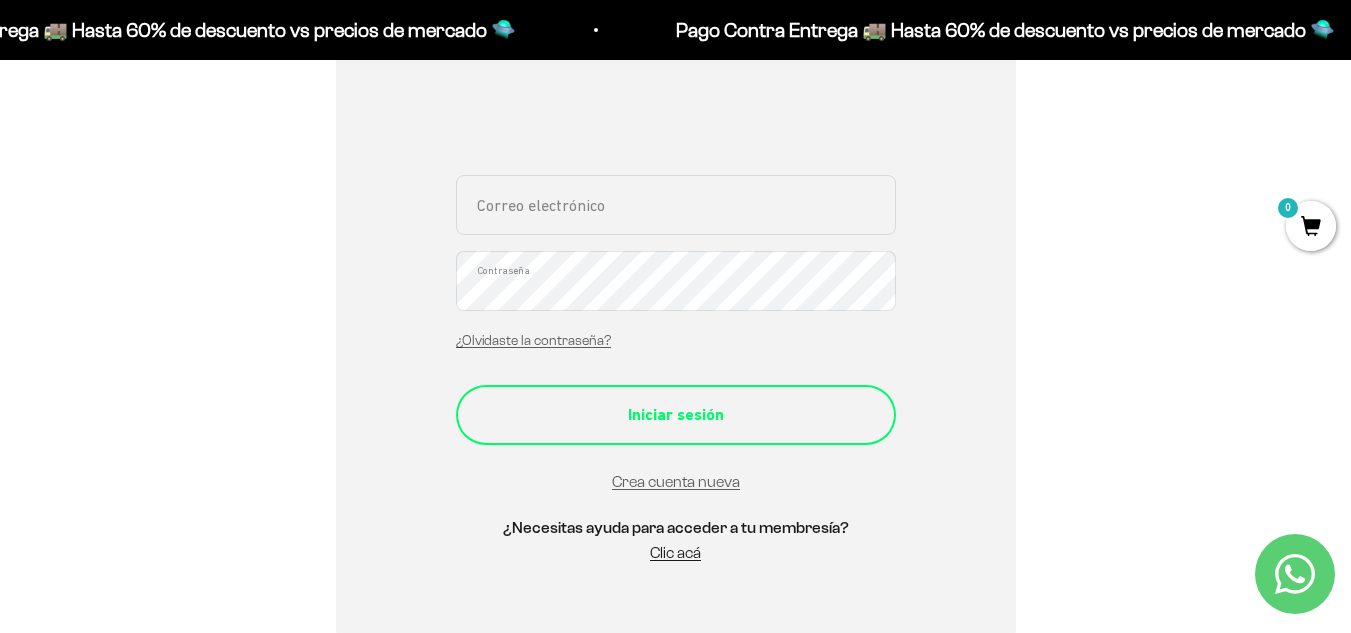 type on "tomasem17@gmail.com" 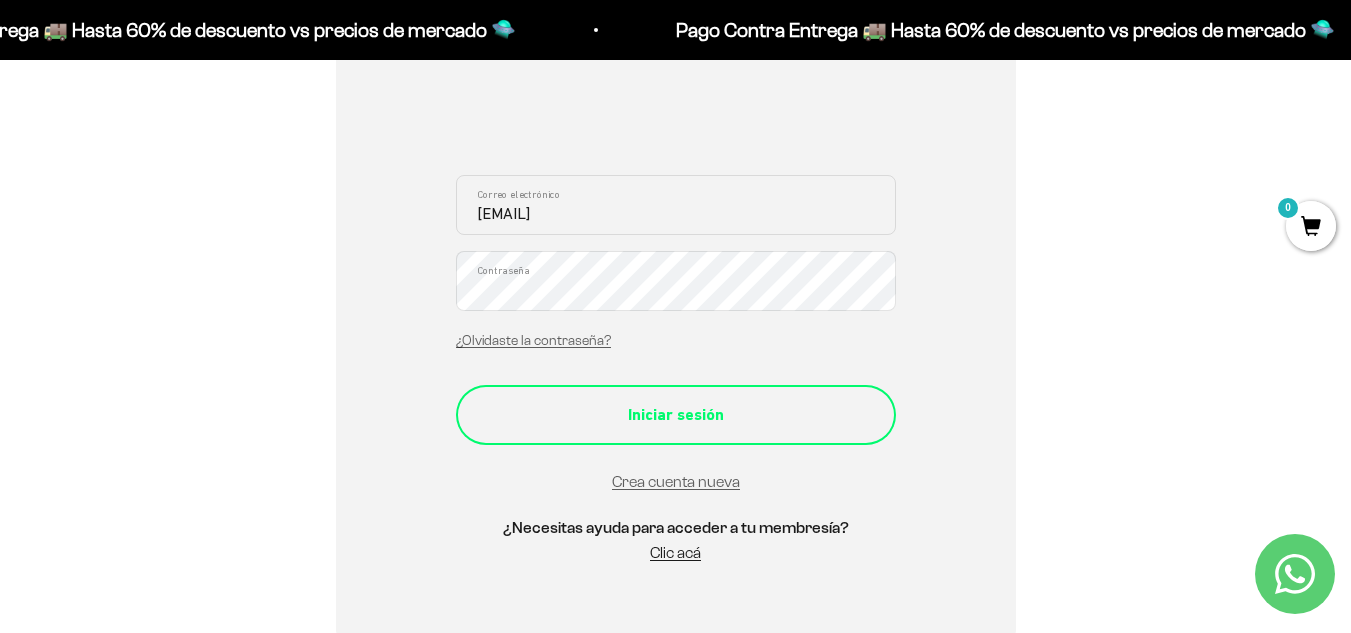 click on "Iniciar sesión" at bounding box center [676, 415] 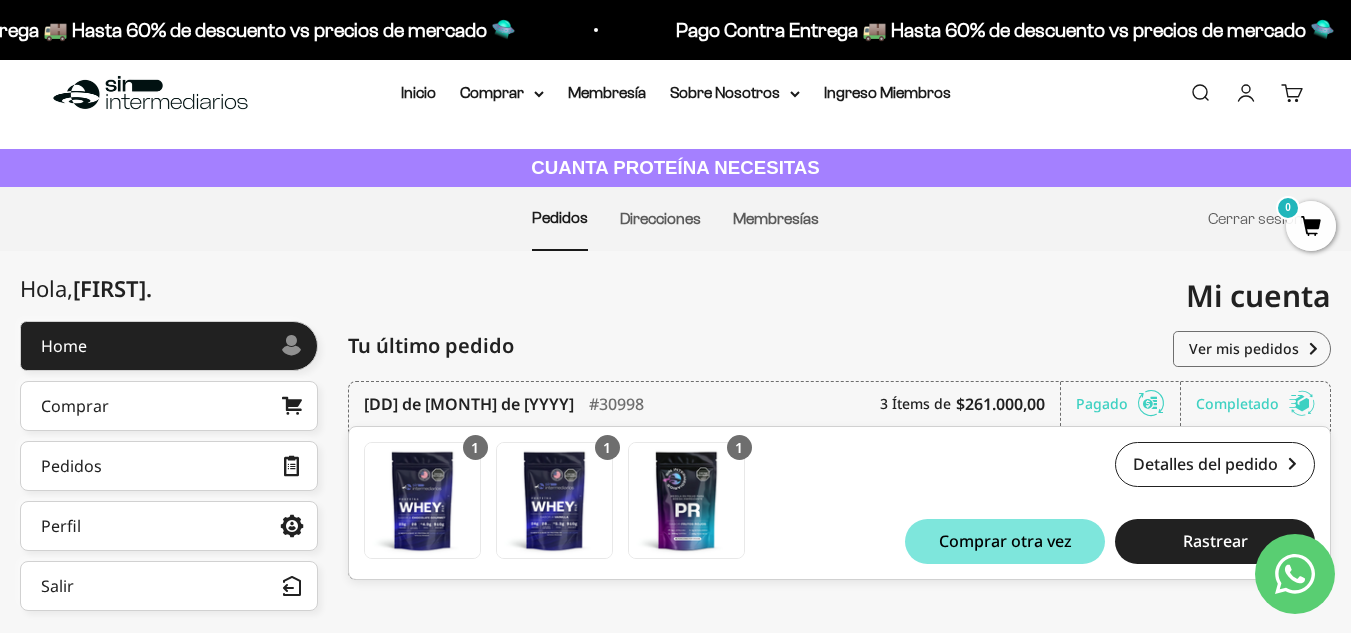 scroll, scrollTop: 21, scrollLeft: 0, axis: vertical 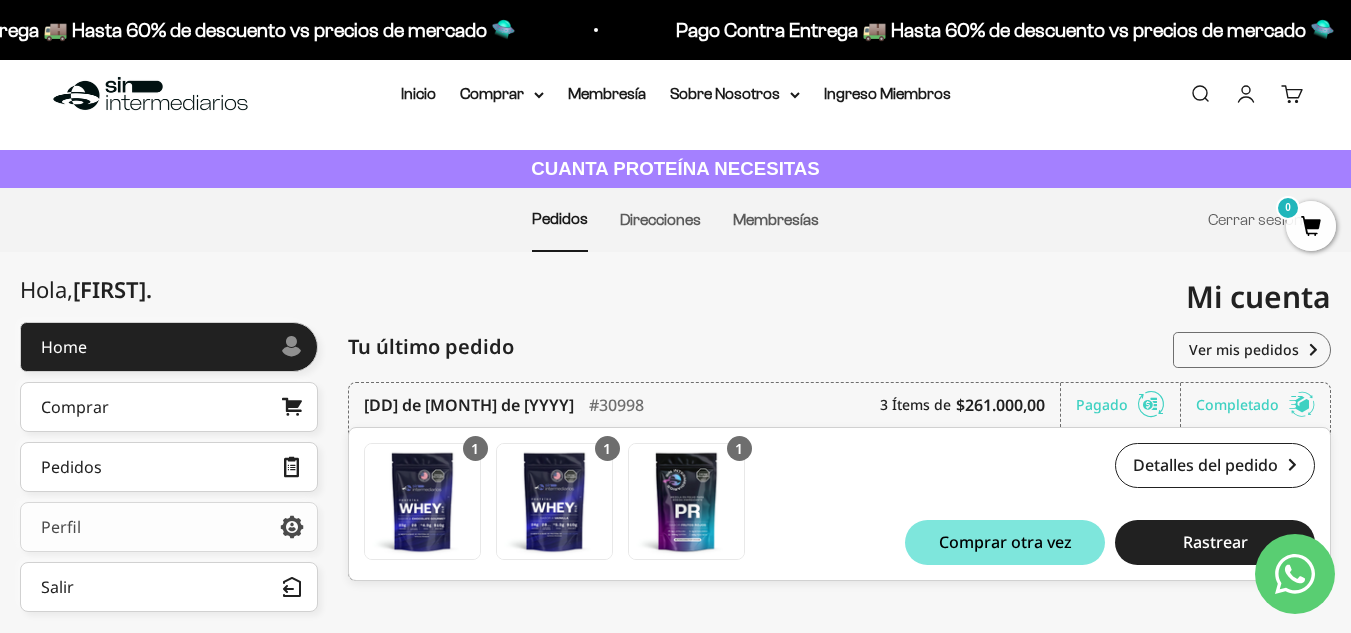 click on "Perfil" at bounding box center (169, 527) 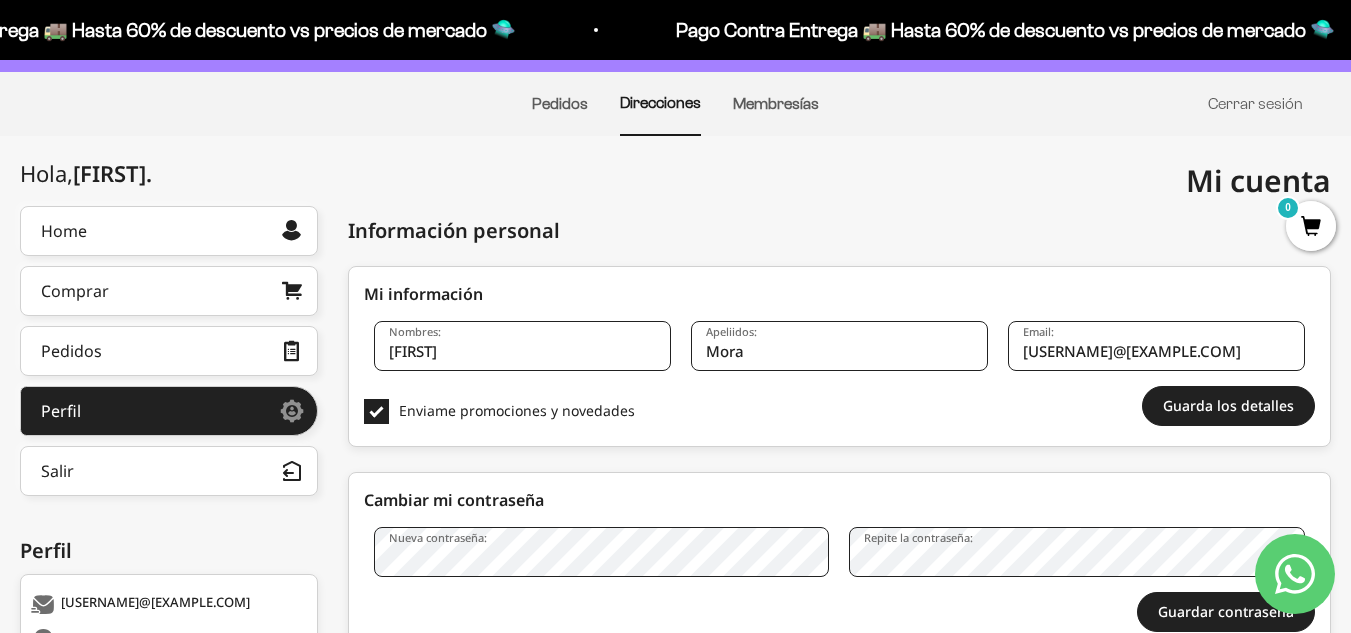 scroll, scrollTop: 115, scrollLeft: 0, axis: vertical 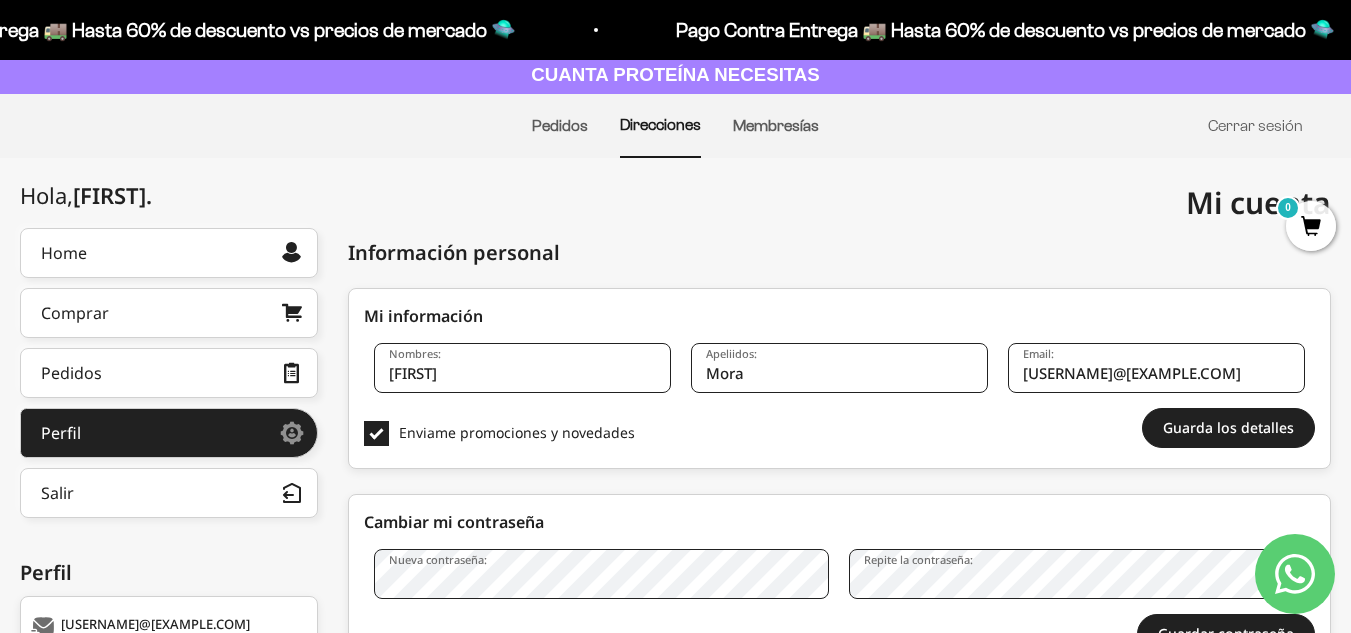 click on "Membresías" at bounding box center [776, 126] 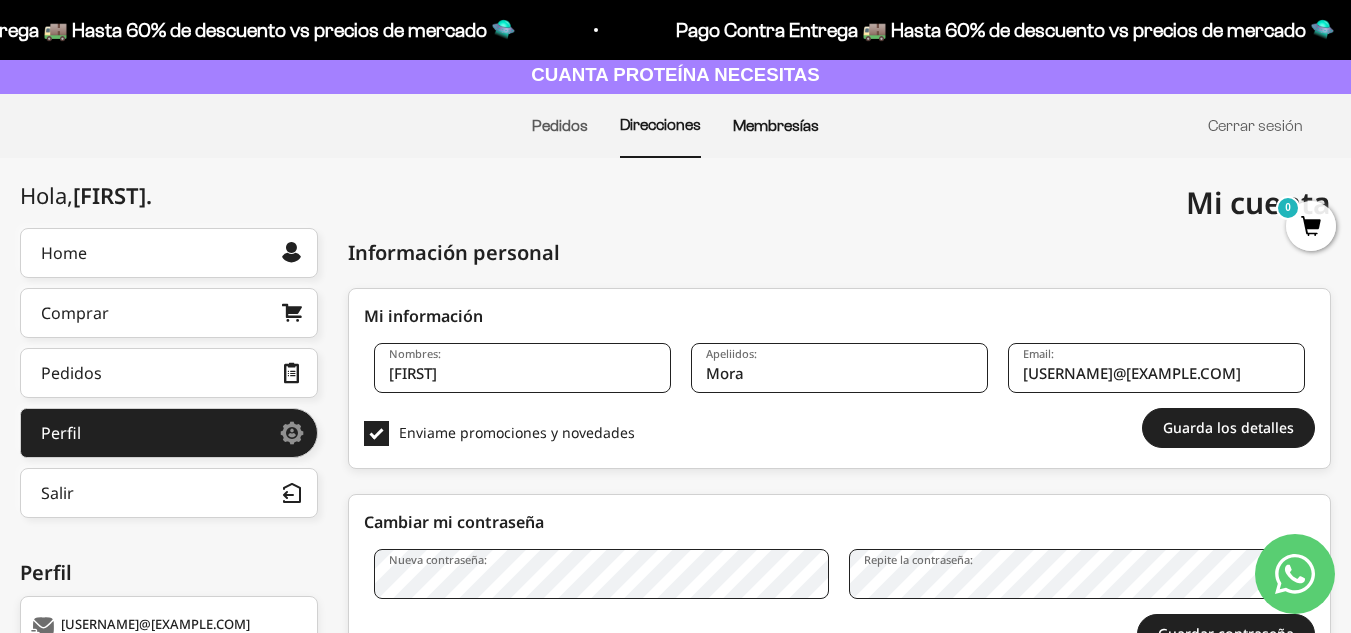 click on "Membresías" at bounding box center [776, 125] 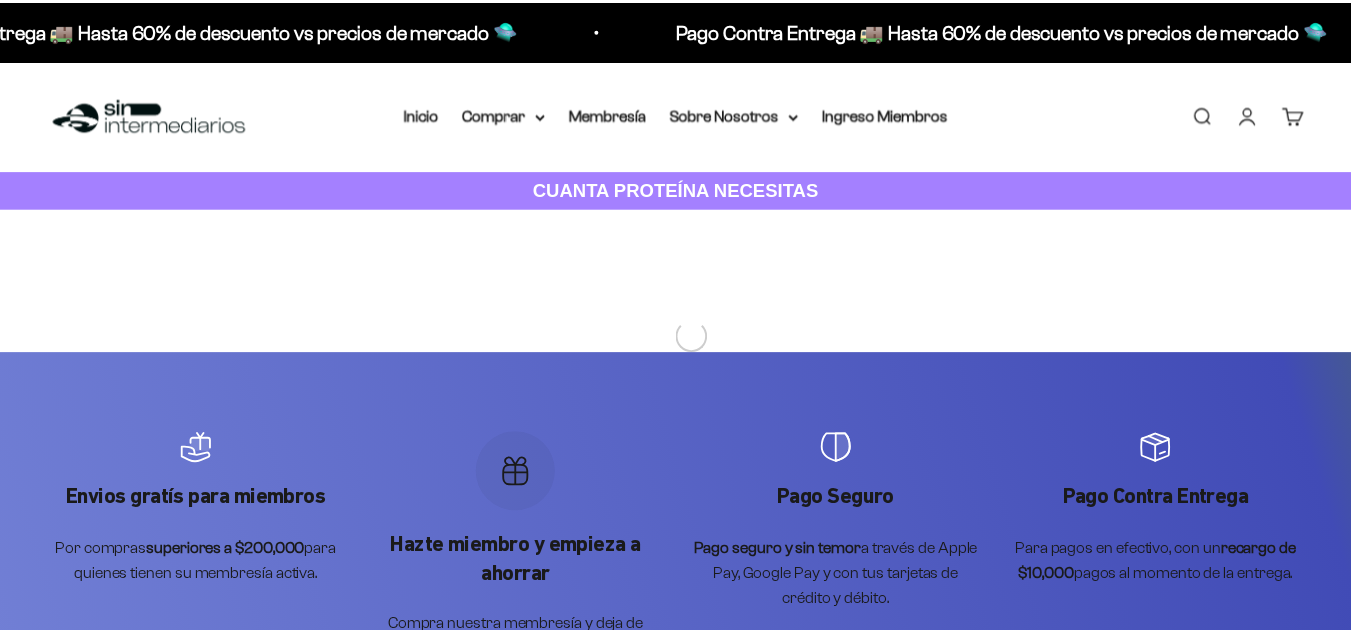 scroll, scrollTop: 0, scrollLeft: 0, axis: both 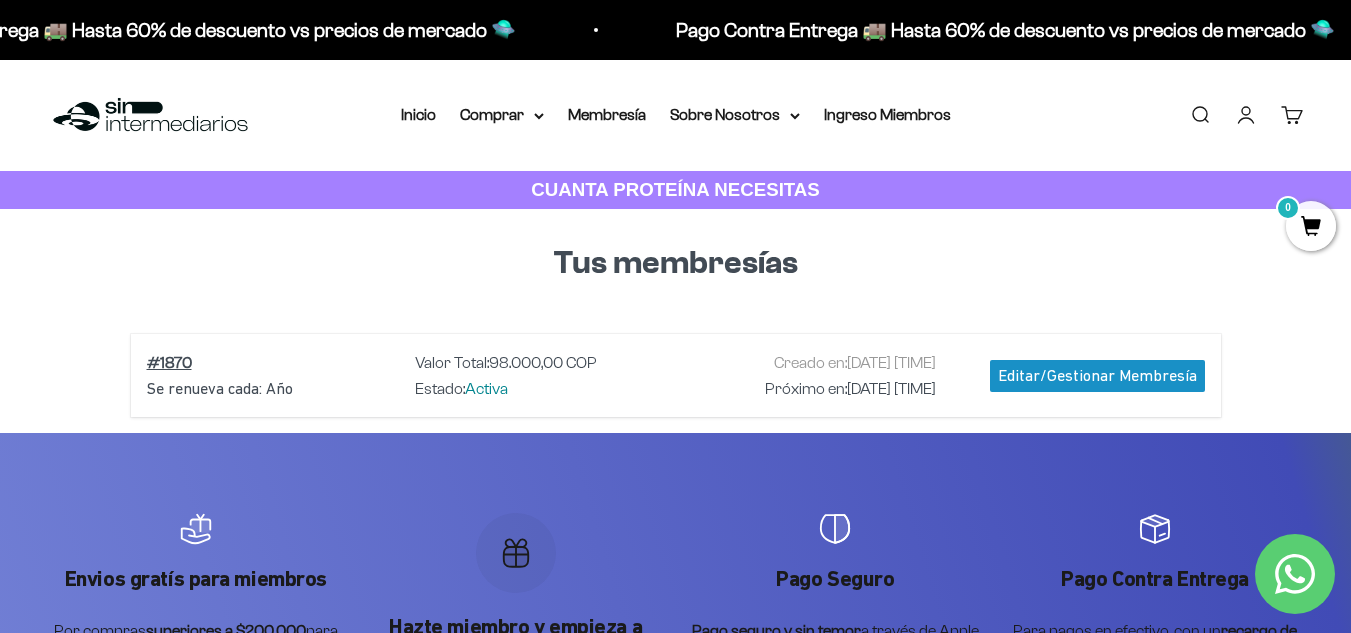 click on "Editar/Gestionar Membresía" at bounding box center (1097, 376) 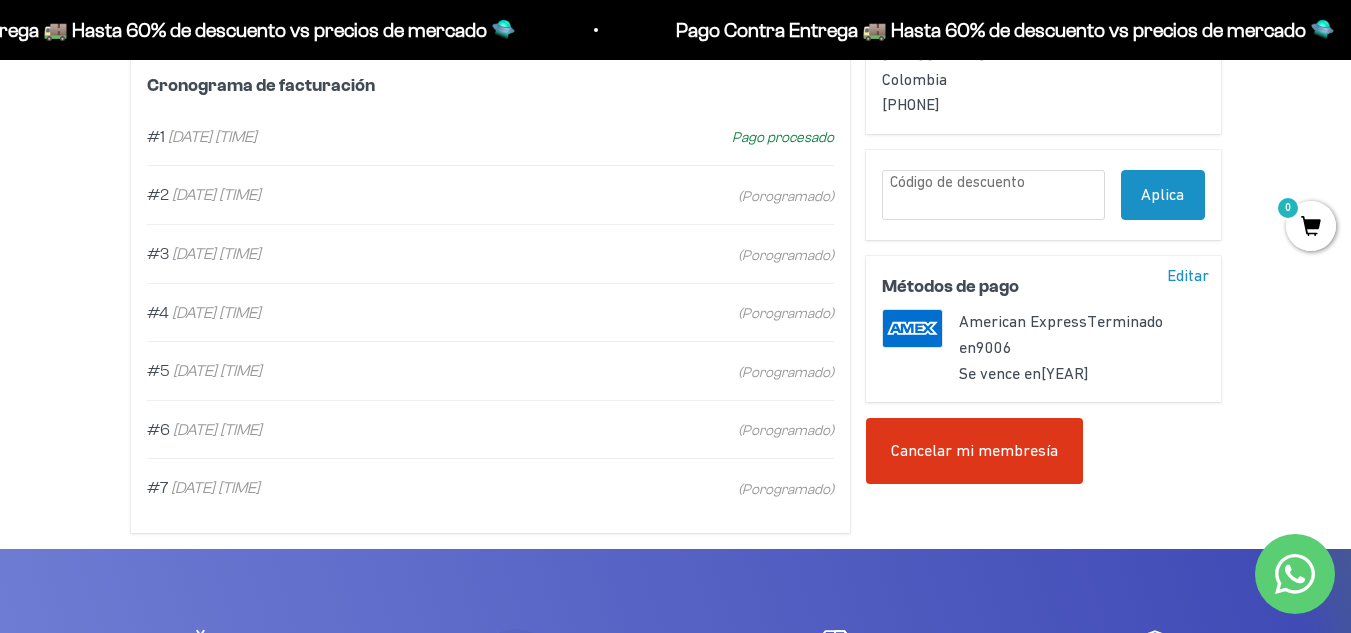 scroll, scrollTop: 587, scrollLeft: 0, axis: vertical 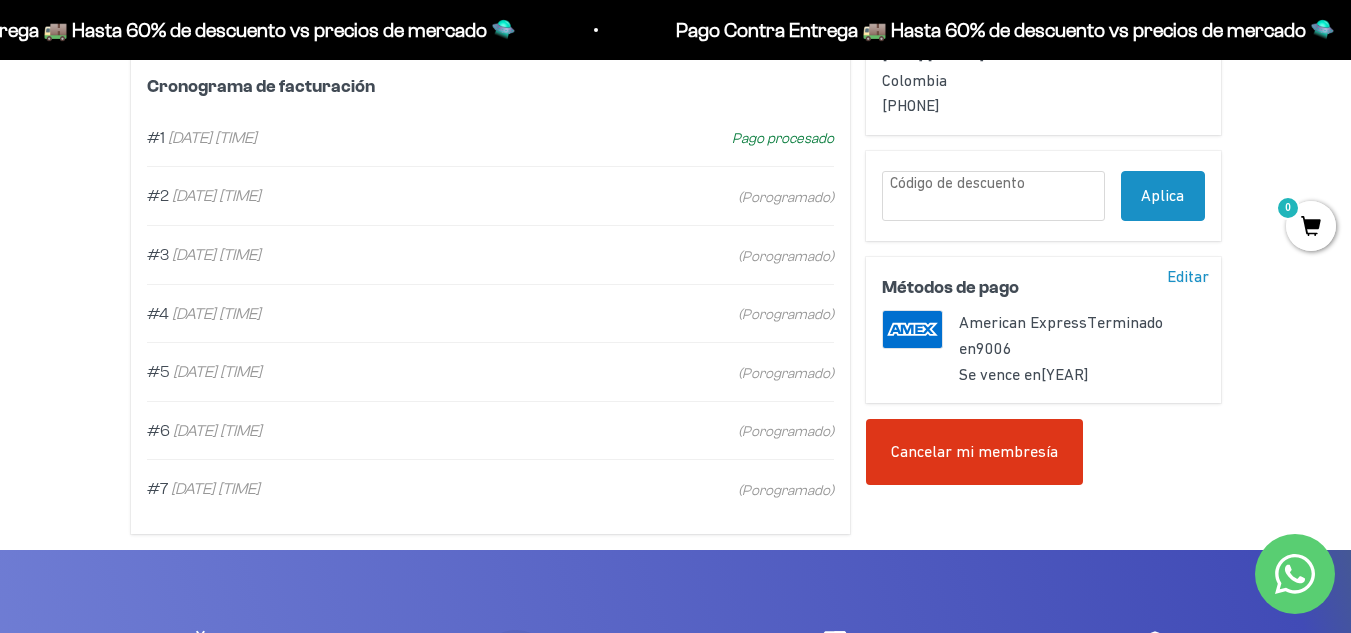 click on "Cancelar mi membresía" at bounding box center (974, 452) 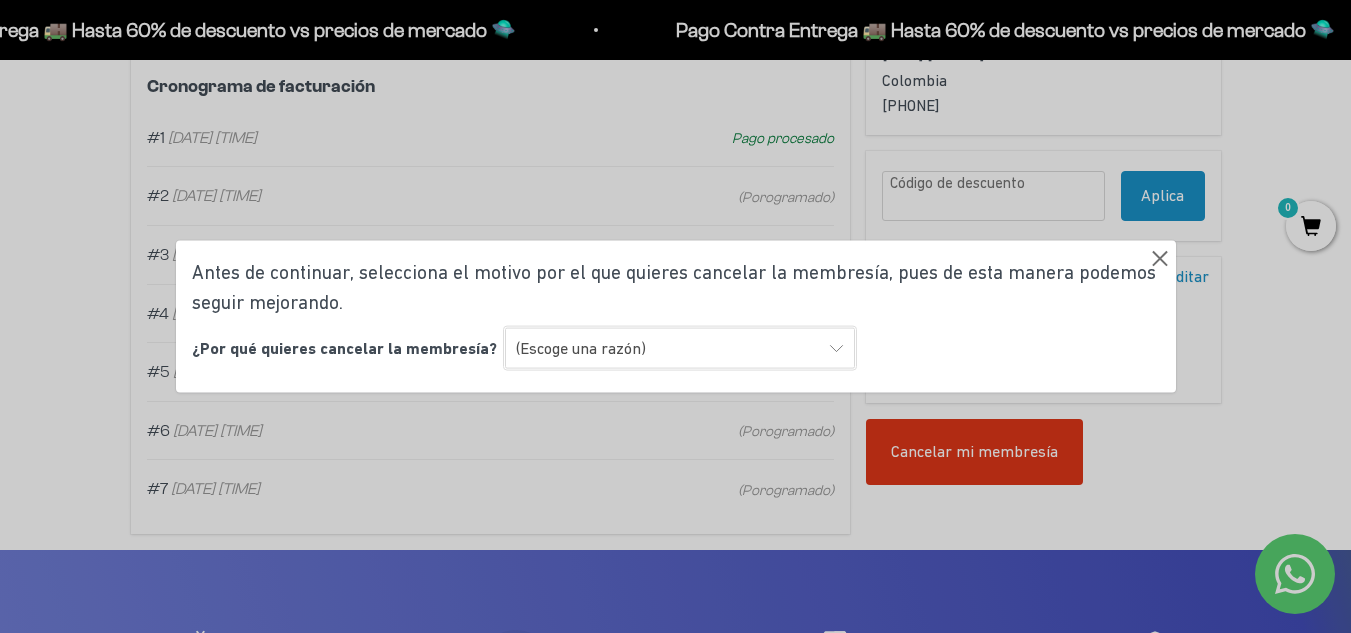 click on "(Escoge una razón) Encontré una opción con mejor sabor y variedad  Encontré una opción más económica Prefiero una alimentación sin suplementos ni proteínas Ninguna de las anteriores" at bounding box center (680, 348) 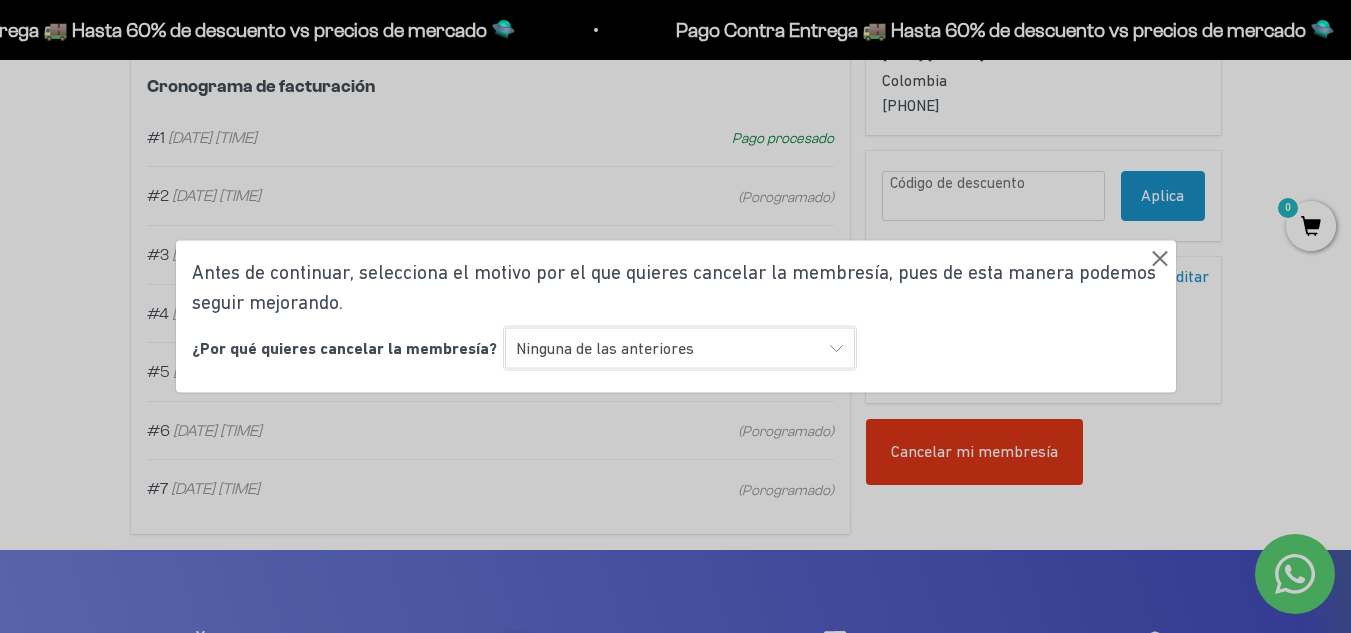 click on "(Escoge una razón) Encontré una opción con mejor sabor y variedad  Encontré una opción más económica Prefiero una alimentación sin suplementos ni proteínas Ninguna de las anteriores" at bounding box center [680, 348] 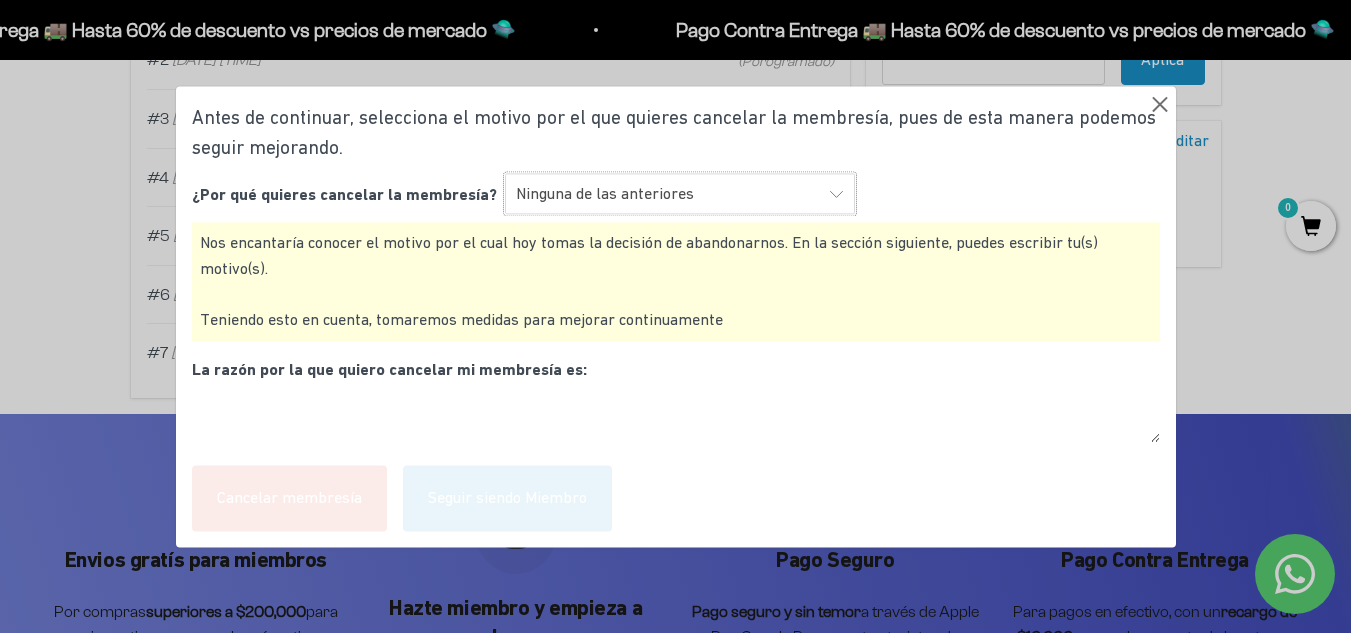 scroll, scrollTop: 724, scrollLeft: 0, axis: vertical 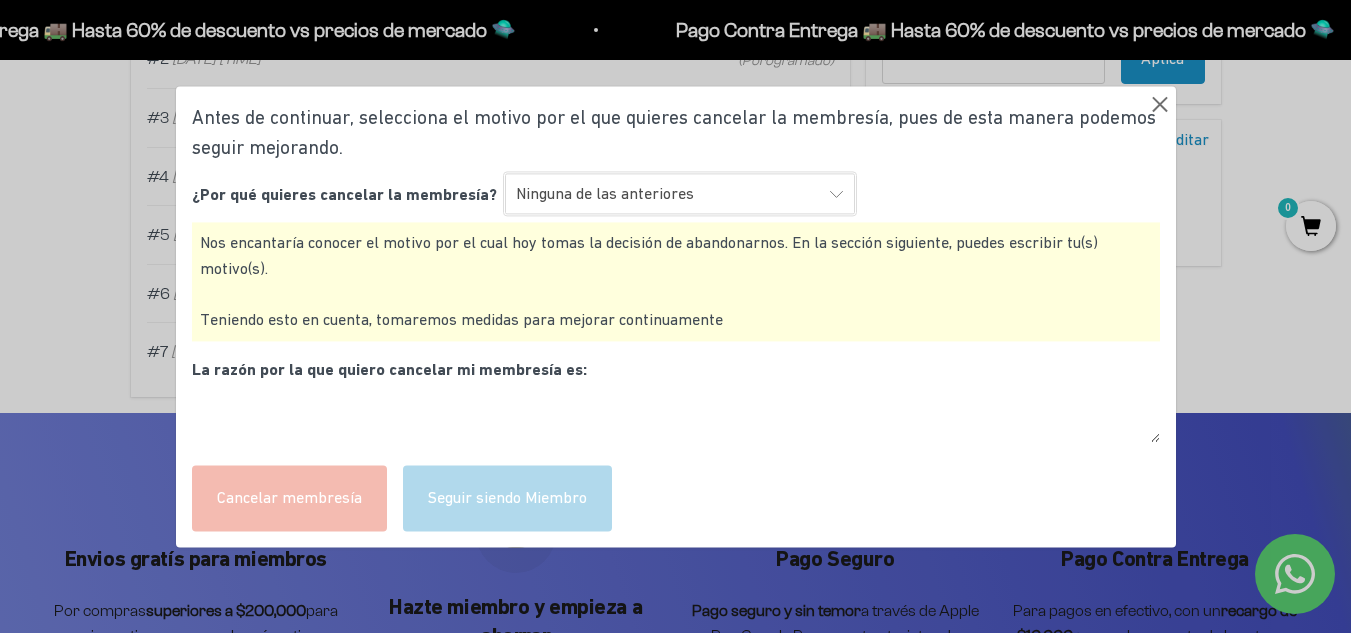 click on "(Escoge una razón) Encontré una opción con mejor sabor y variedad  Encontré una opción más económica Prefiero una alimentación sin suplementos ni proteínas Ninguna de las anteriores" at bounding box center (680, 194) 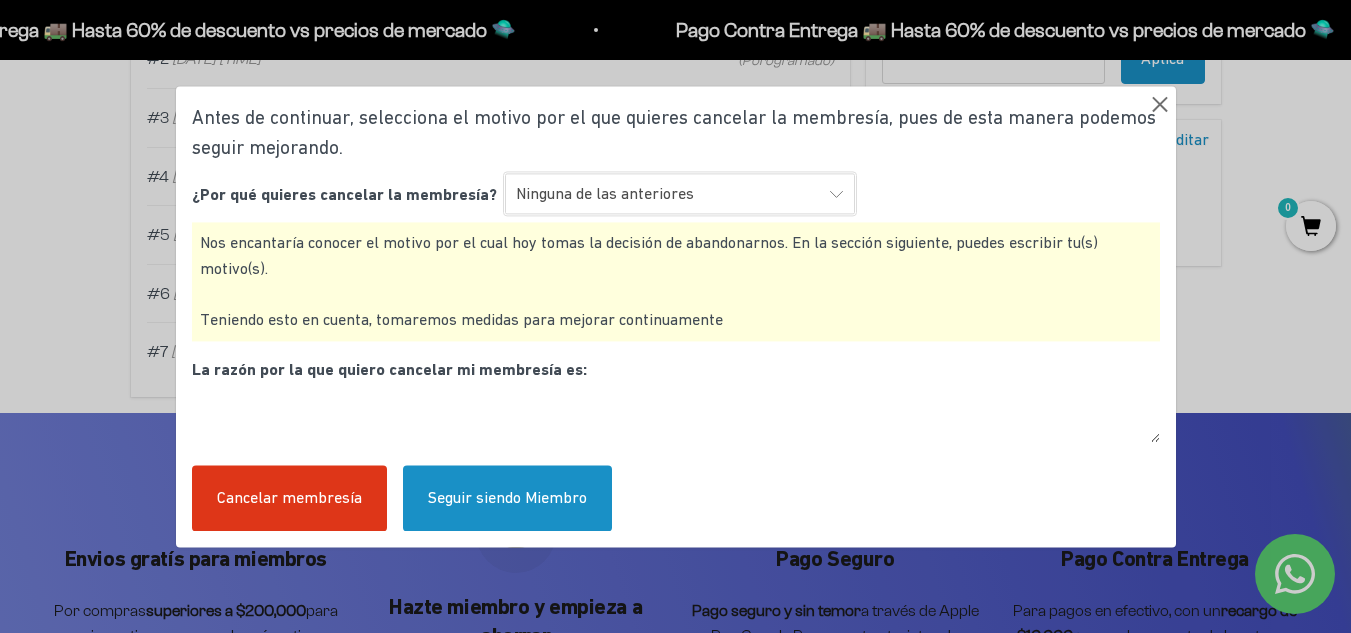 click on "(Escoge una razón) Encontré una opción con mejor sabor y variedad  Encontré una opción más económica Prefiero una alimentación sin suplementos ni proteínas Ninguna de las anteriores" at bounding box center [680, 194] 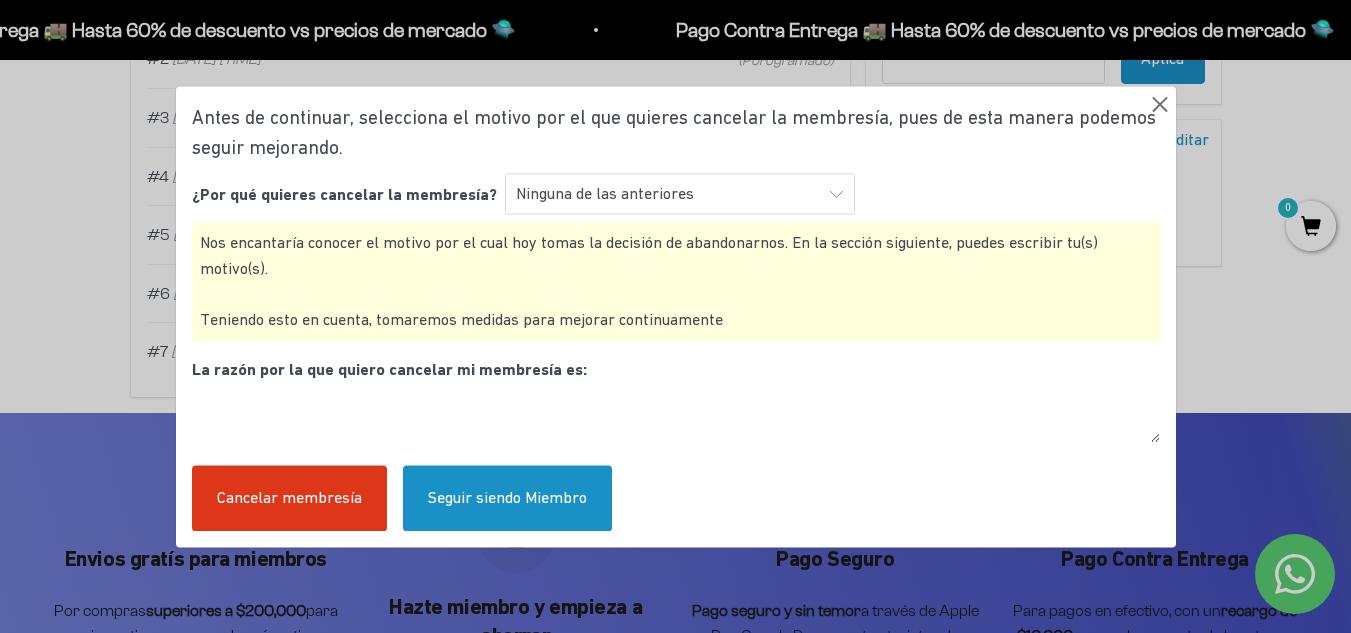 click on "Cancelar membresía" at bounding box center (289, 499) 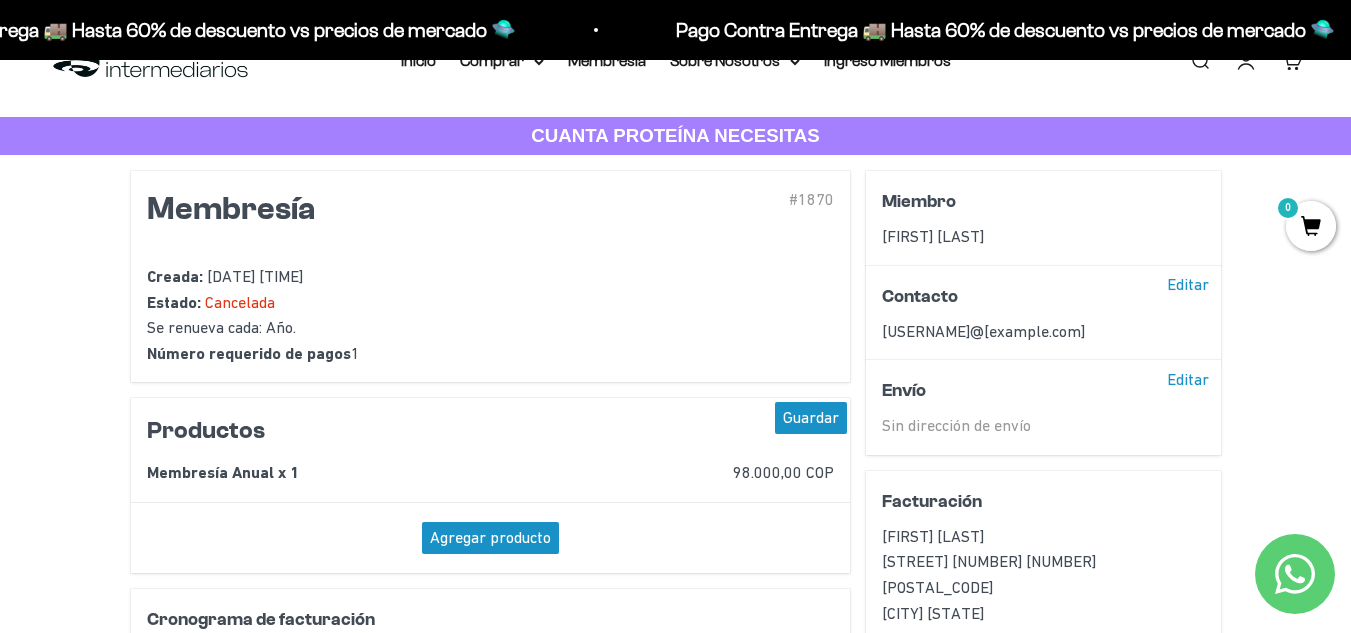 scroll, scrollTop: 0, scrollLeft: 0, axis: both 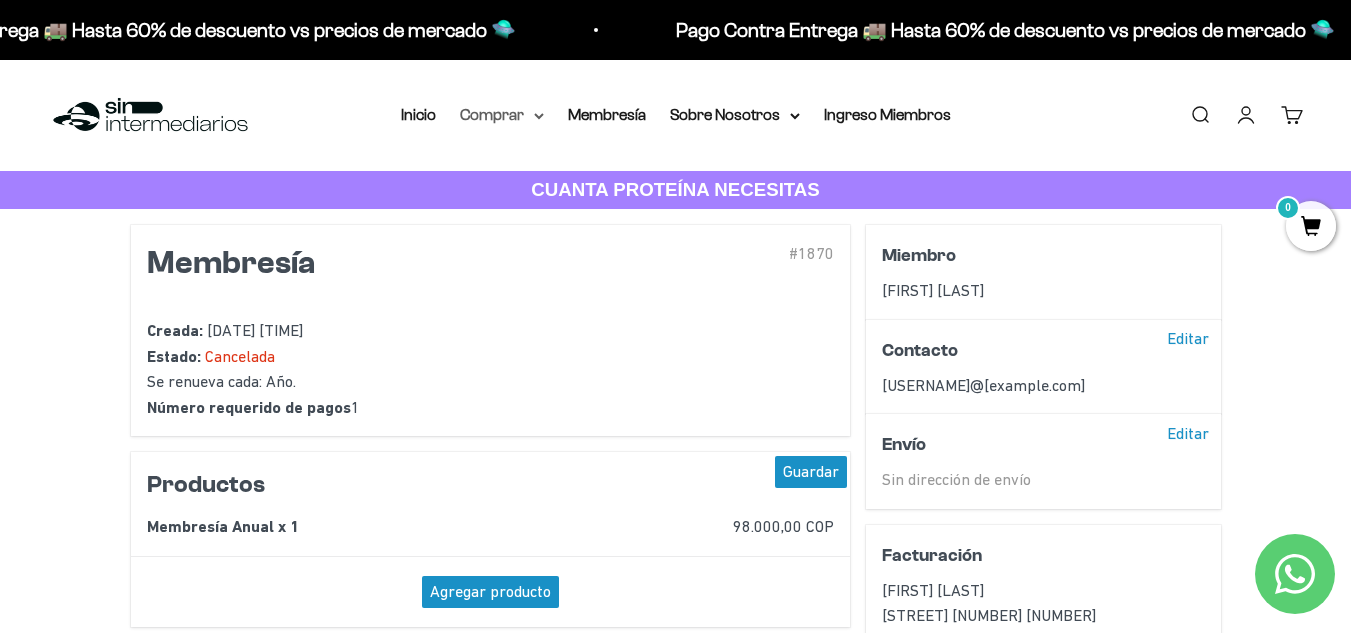 click on "Comprar" at bounding box center [502, 115] 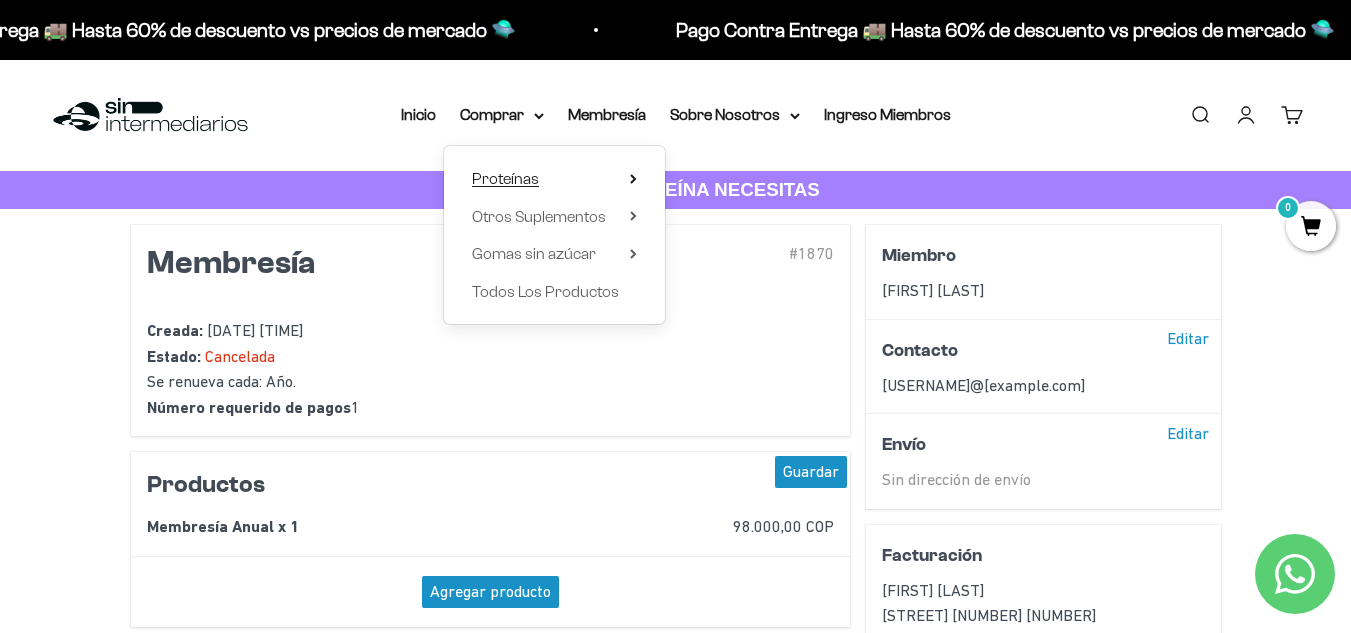 click on "Proteínas" at bounding box center (505, 178) 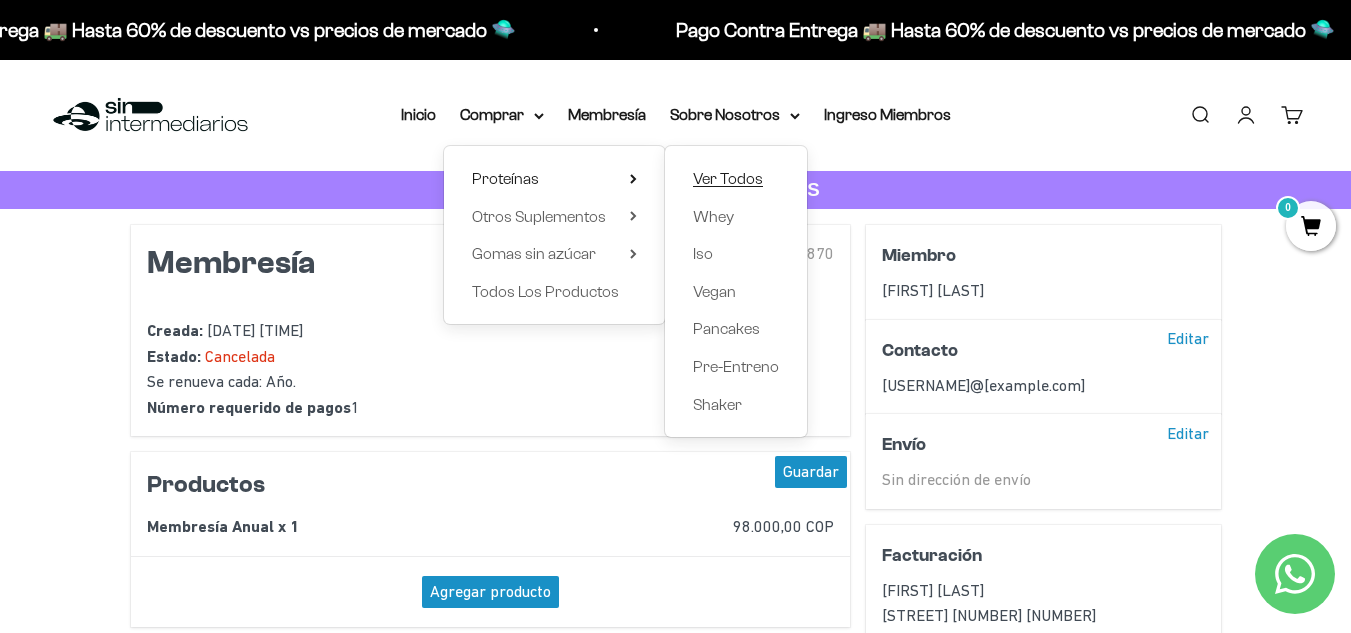 click on "Ver Todos" at bounding box center (728, 178) 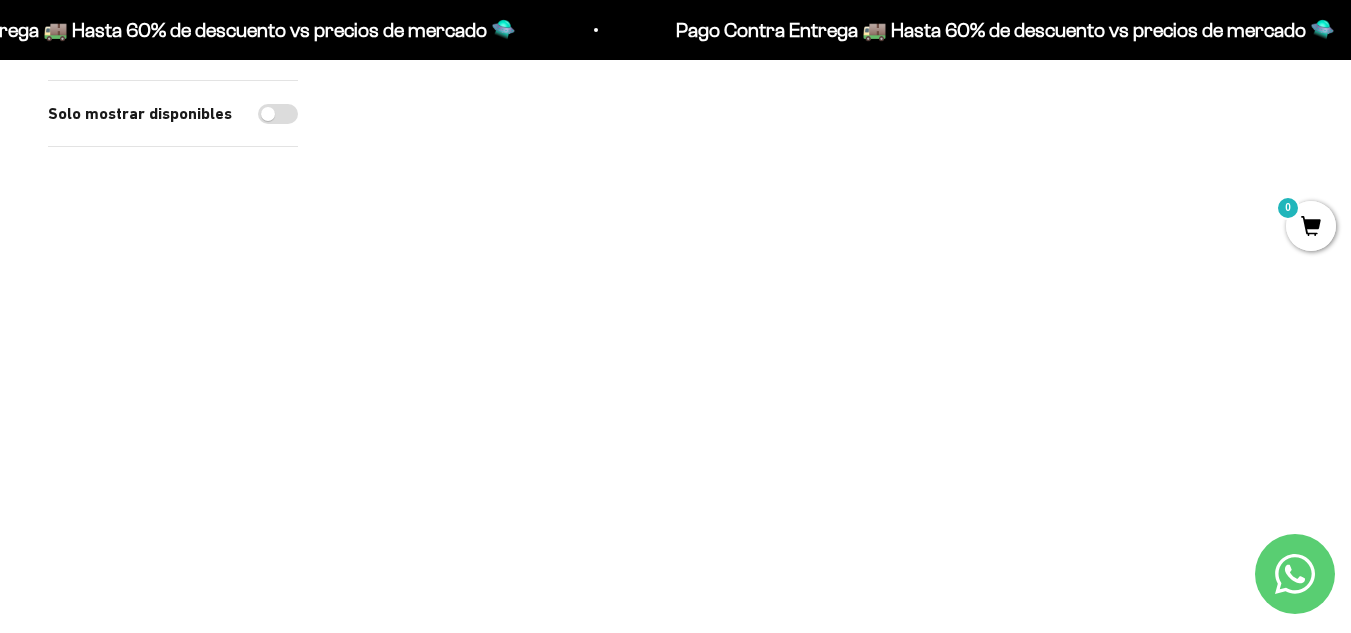 scroll, scrollTop: 1080, scrollLeft: 0, axis: vertical 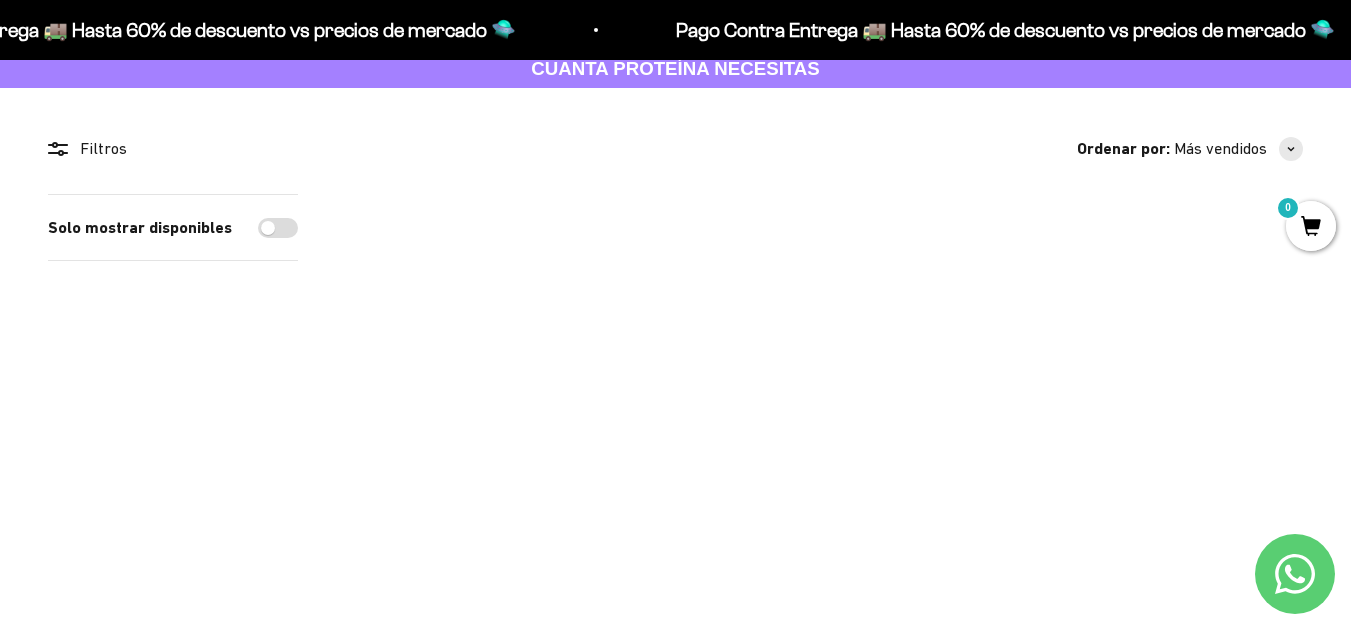 click at bounding box center [824, 345] 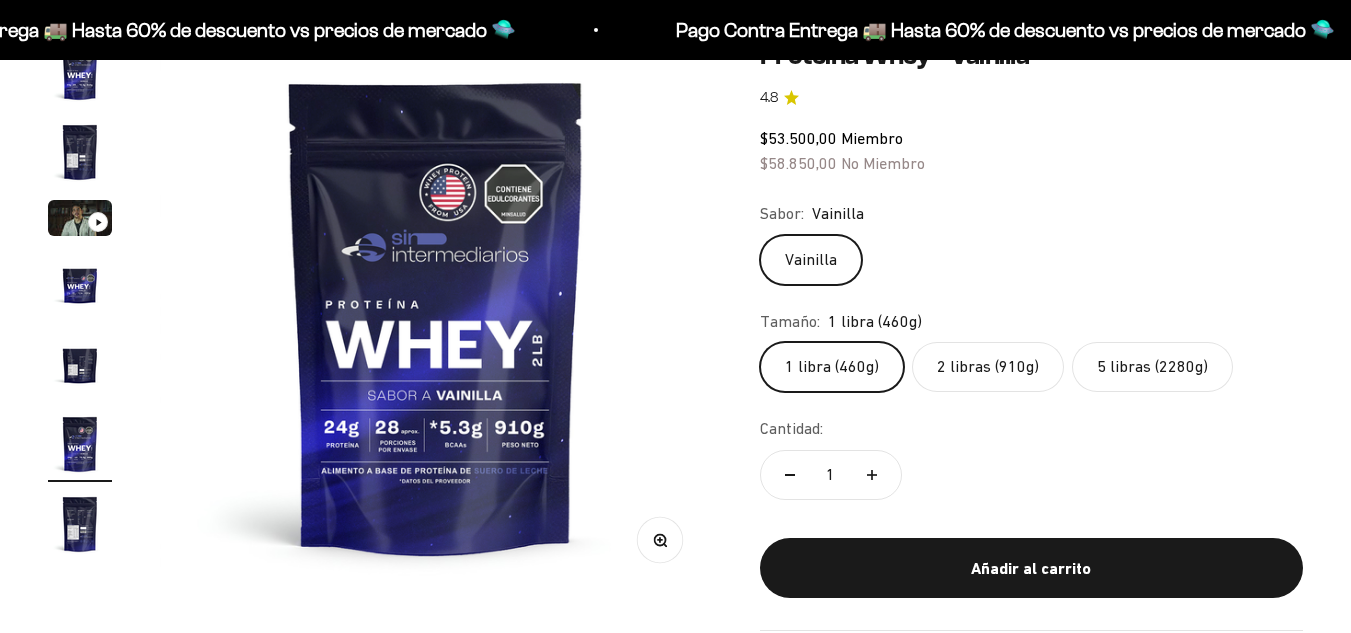 scroll, scrollTop: 236, scrollLeft: 0, axis: vertical 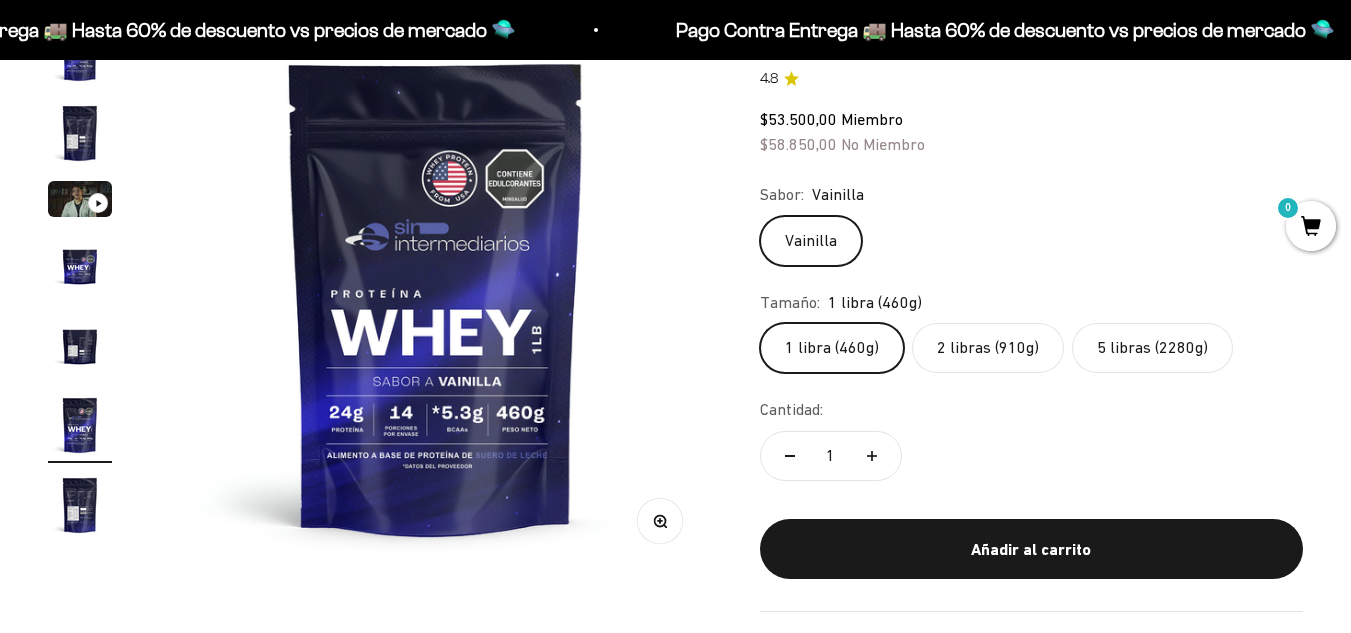 click on "5 libras (2280g)" 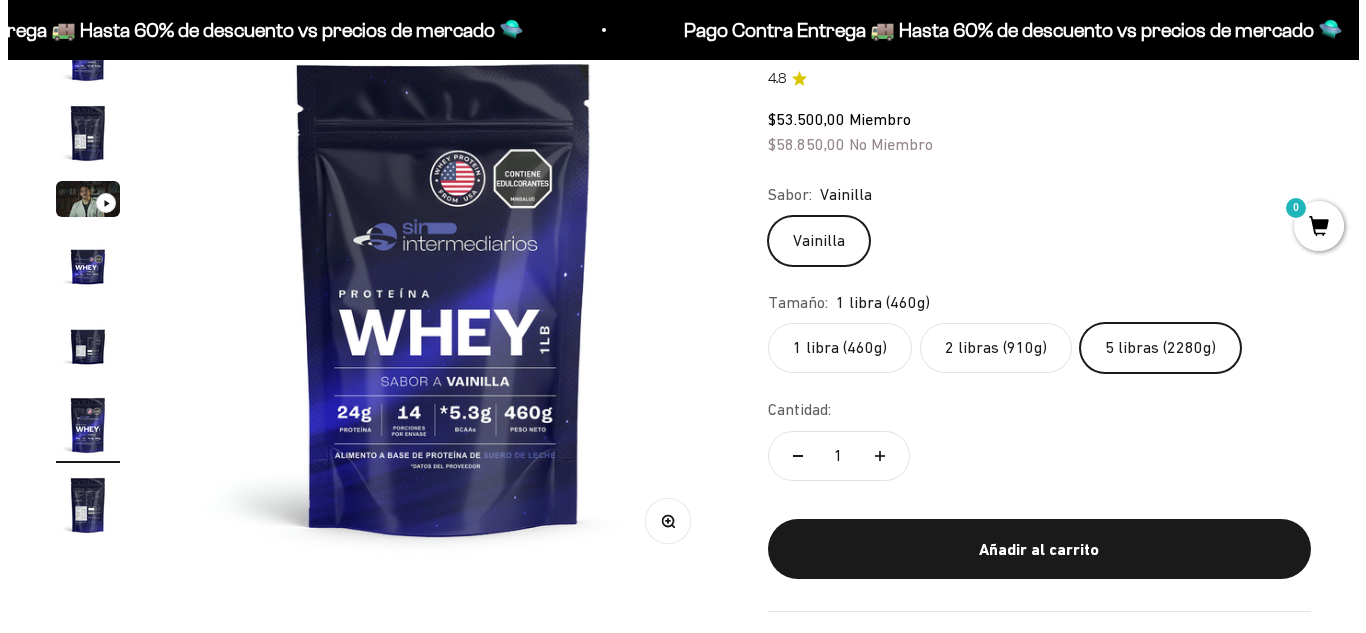 scroll, scrollTop: 0, scrollLeft: 1692, axis: horizontal 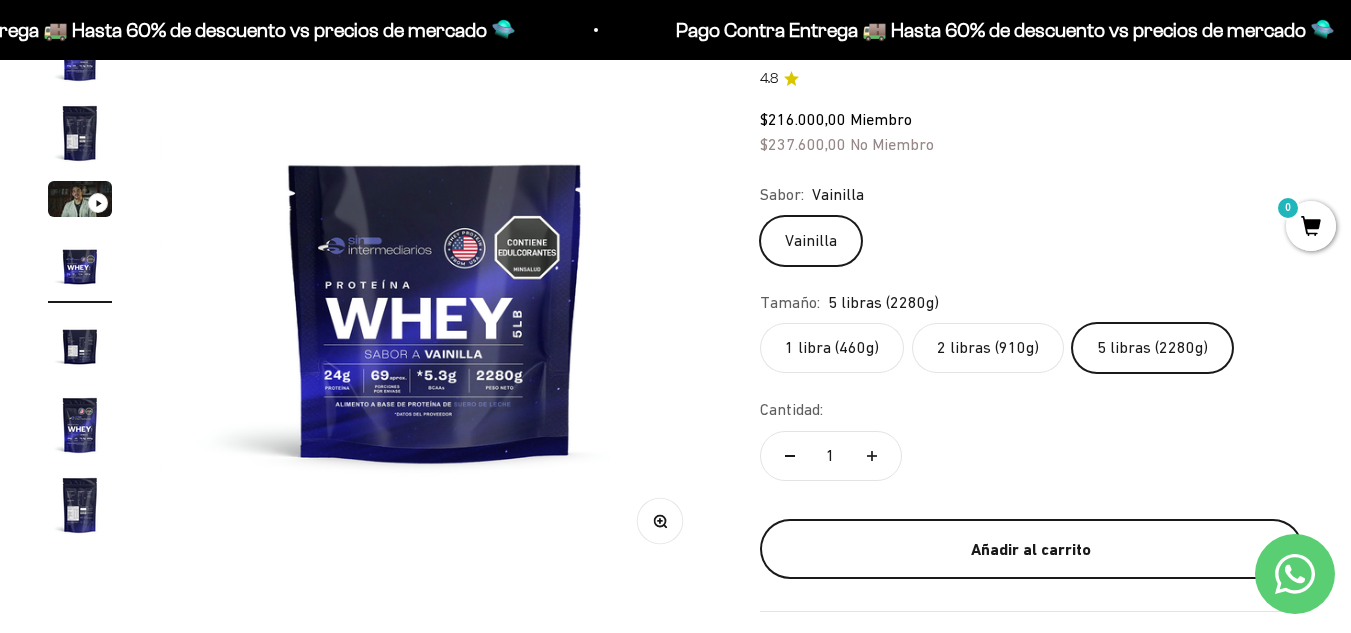 click on "Añadir al carrito" at bounding box center (1031, 550) 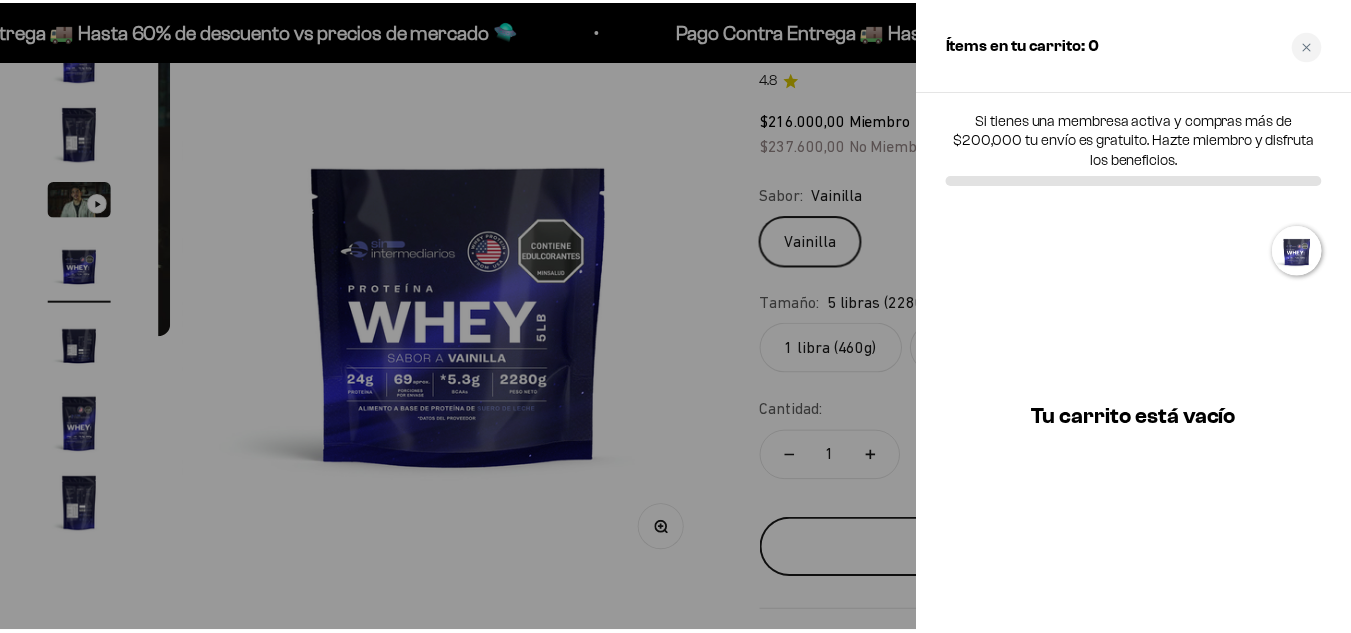 scroll, scrollTop: 0, scrollLeft: 1716, axis: horizontal 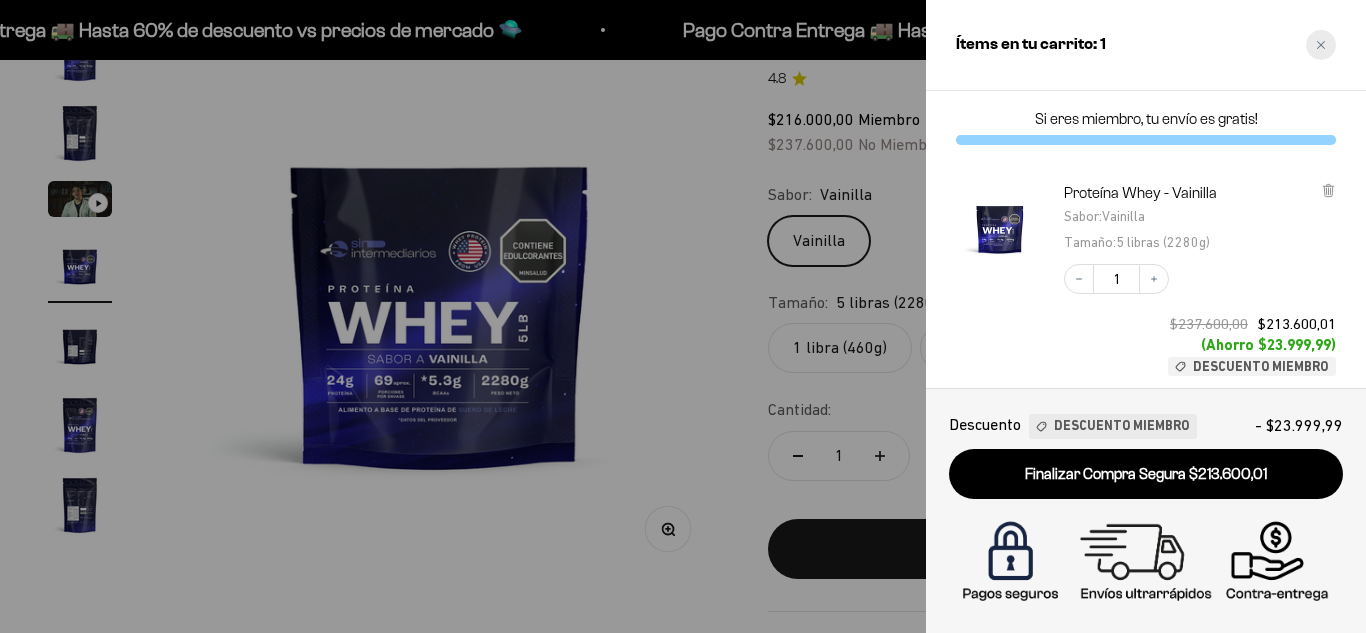 click at bounding box center (1321, 45) 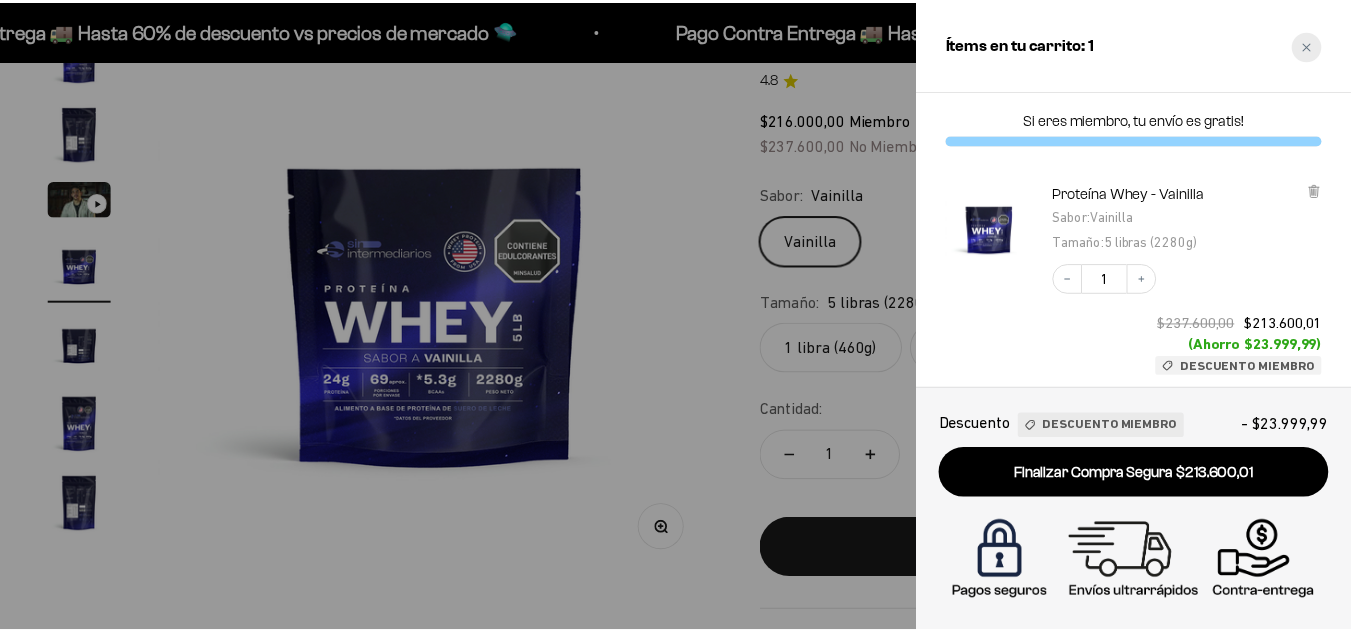 scroll, scrollTop: 0, scrollLeft: 1692, axis: horizontal 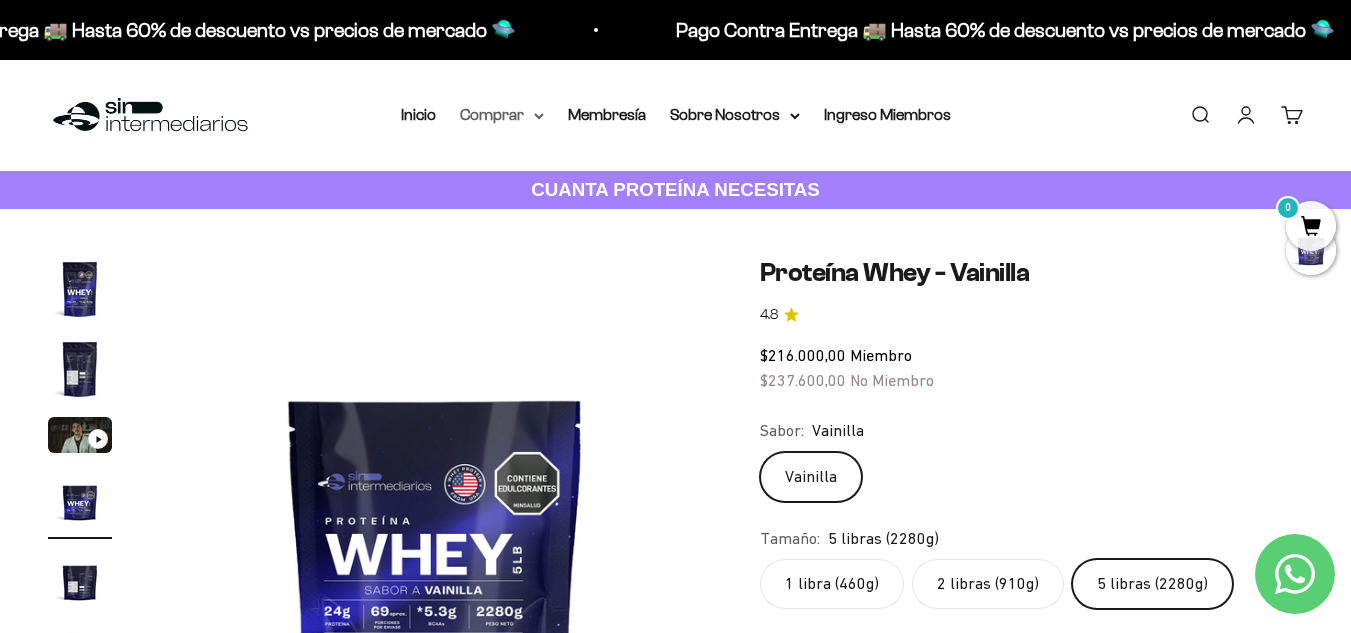 click on "Comprar" at bounding box center [502, 115] 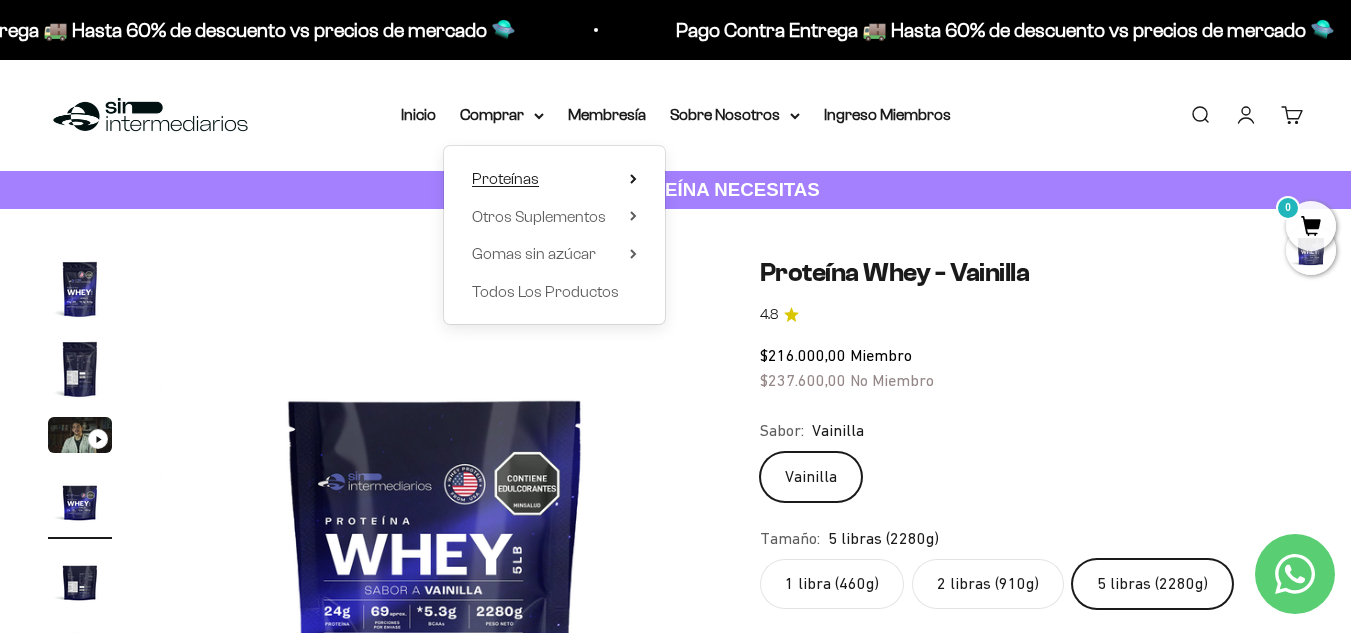 click on "Proteínas" at bounding box center [554, 179] 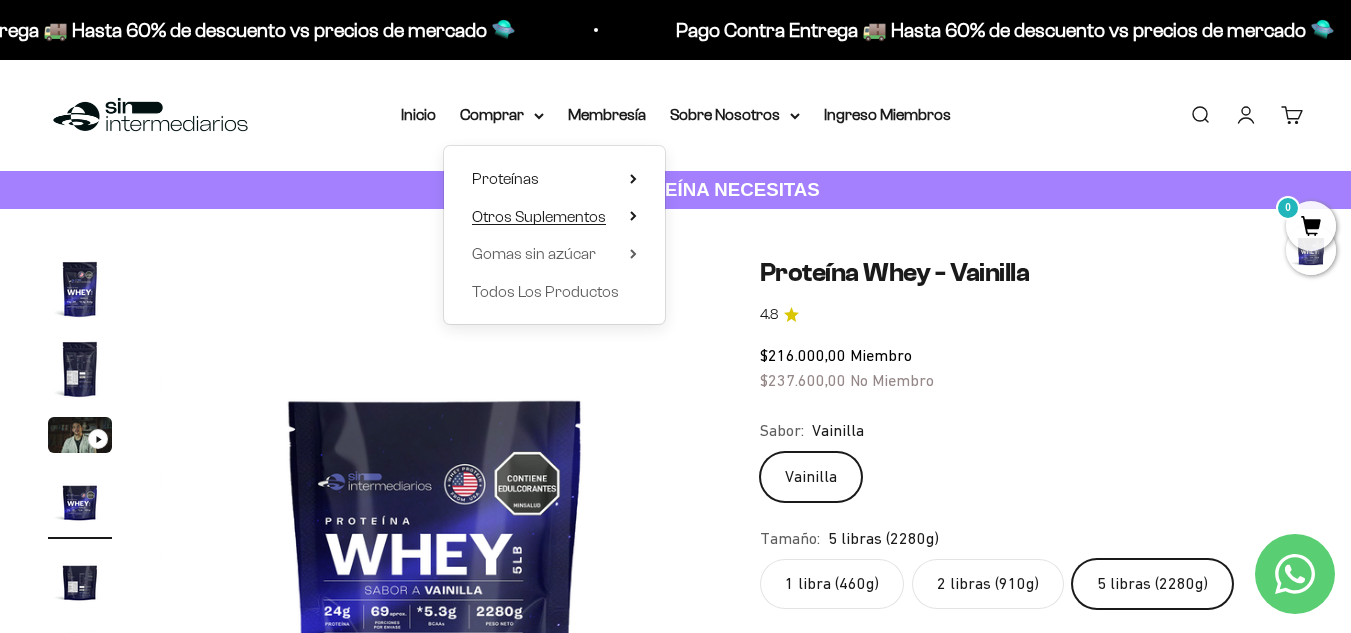 click 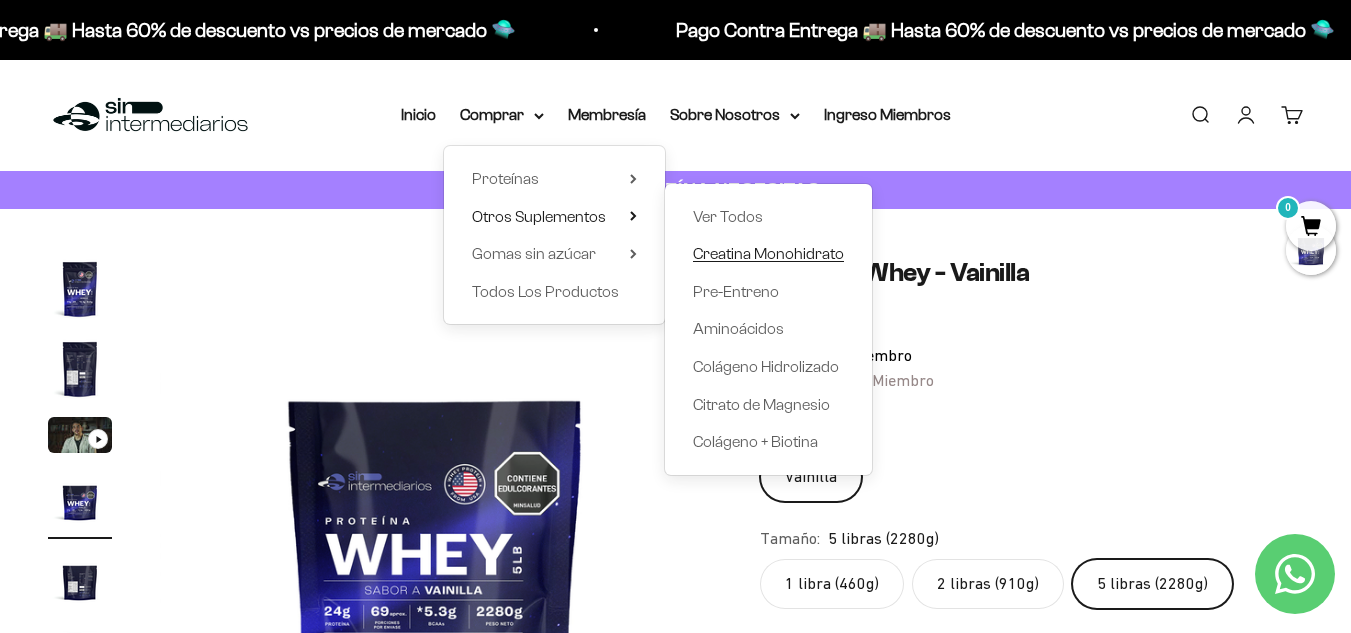 click on "Creatina Monohidrato" at bounding box center [768, 253] 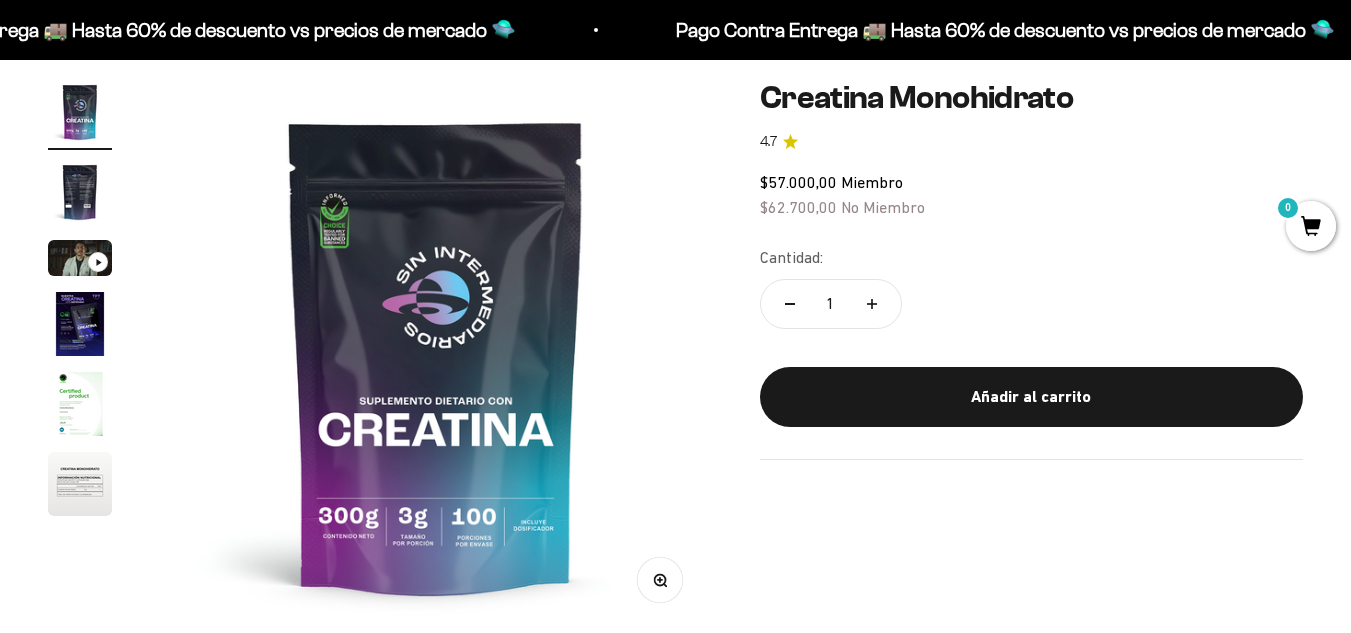 scroll, scrollTop: 178, scrollLeft: 0, axis: vertical 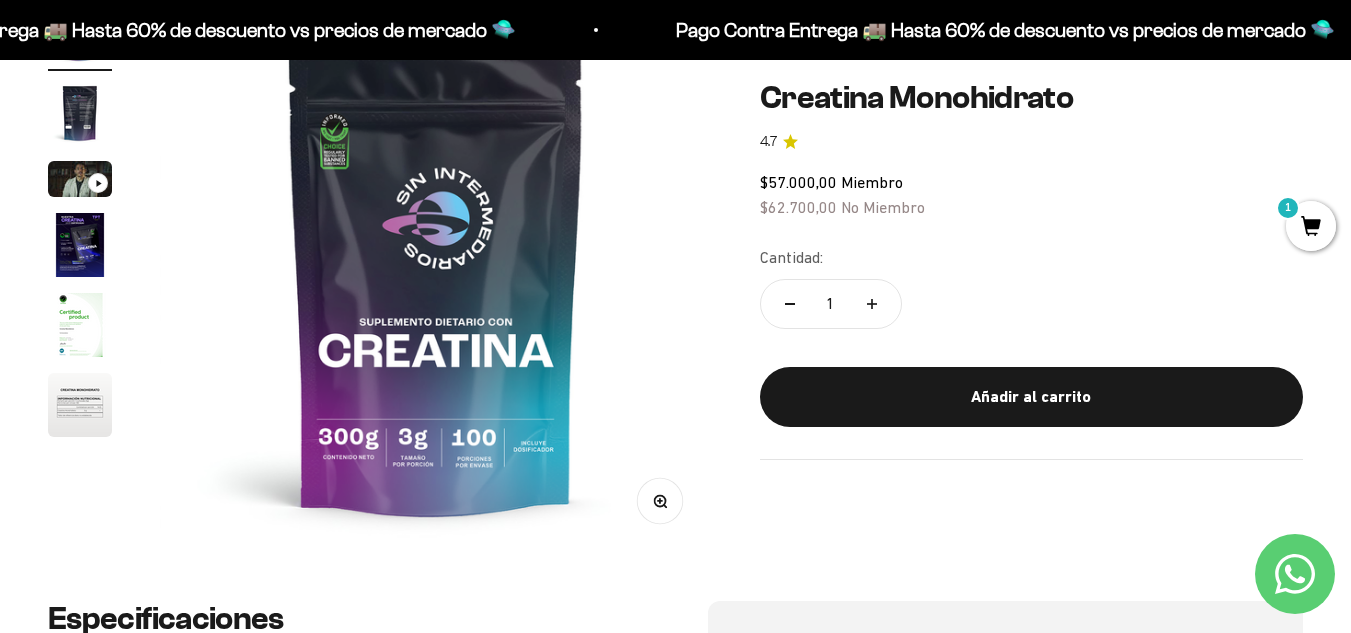 click 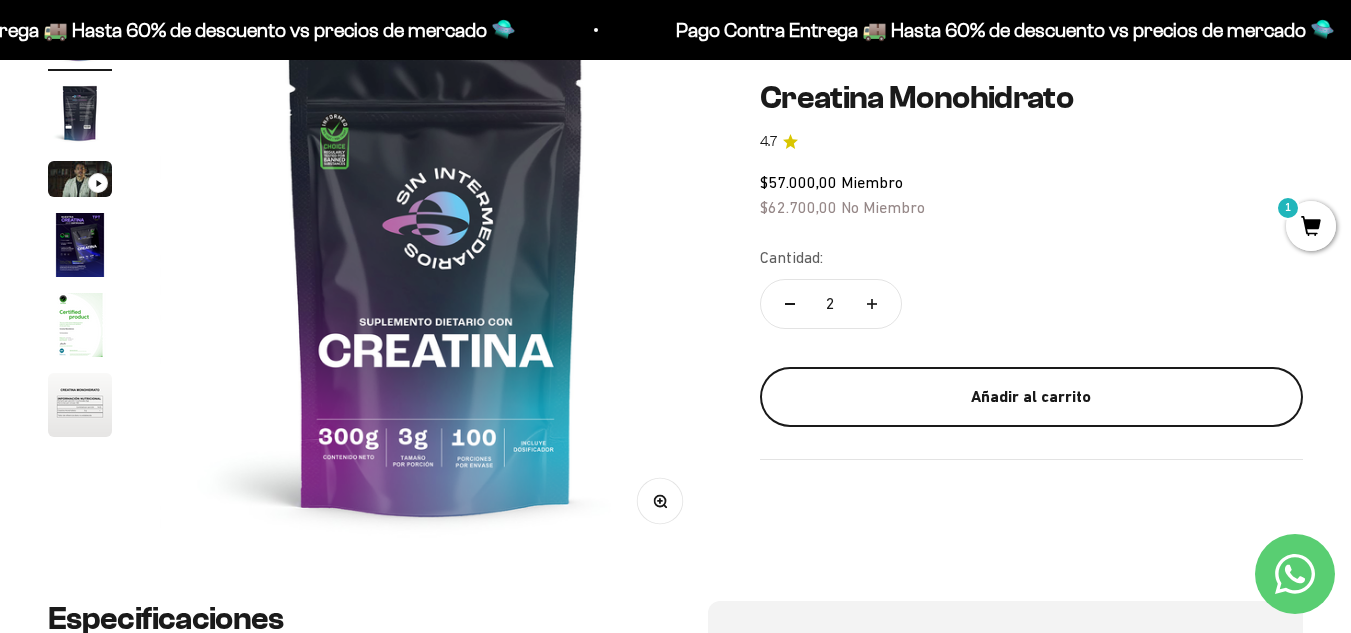 click on "Añadir al carrito" at bounding box center [1031, 397] 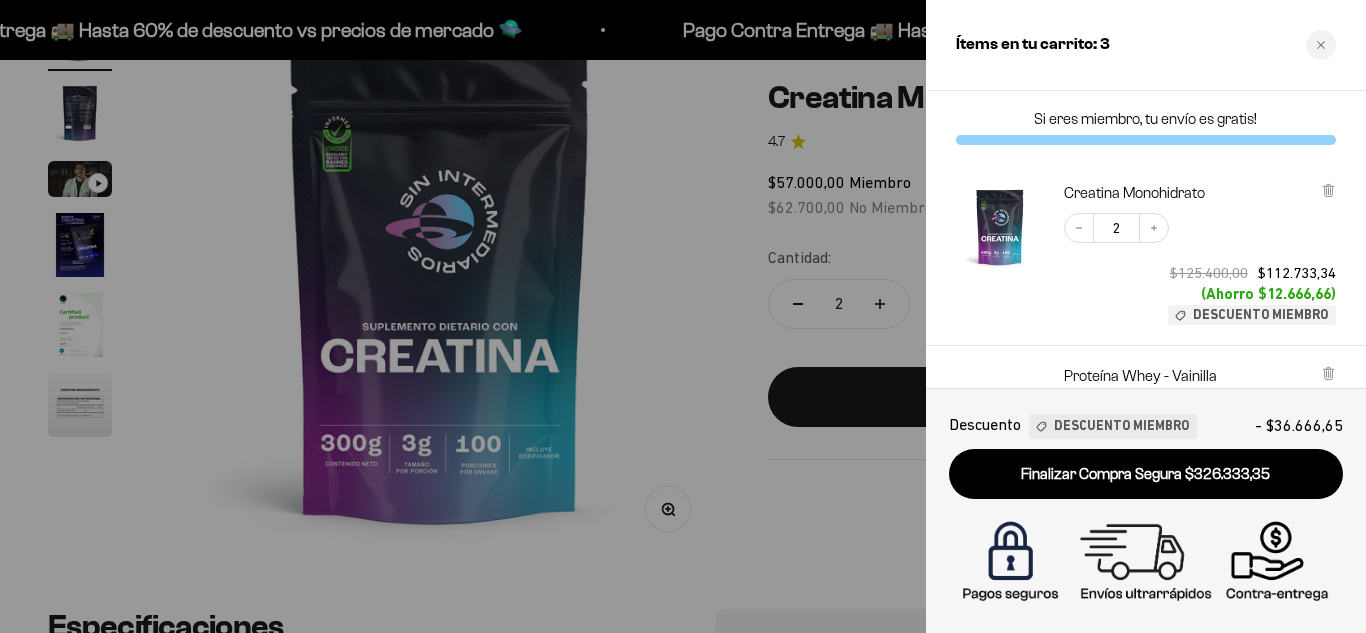 click at bounding box center [683, 316] 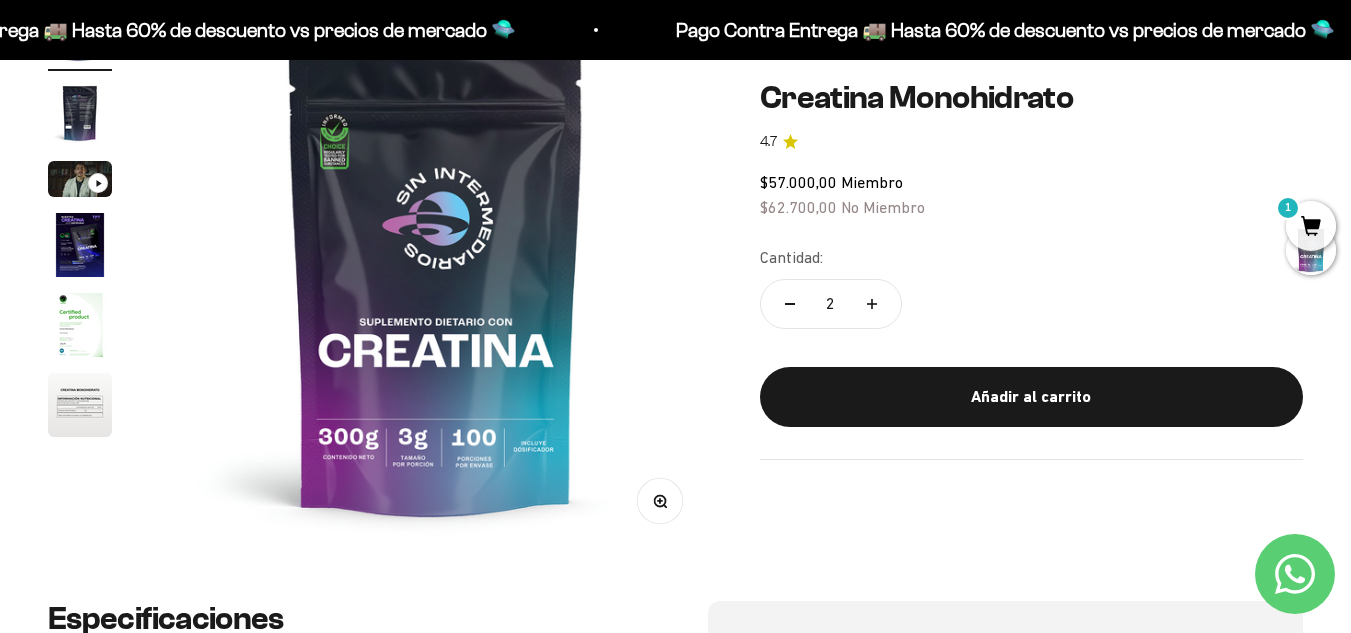 scroll, scrollTop: 0, scrollLeft: 0, axis: both 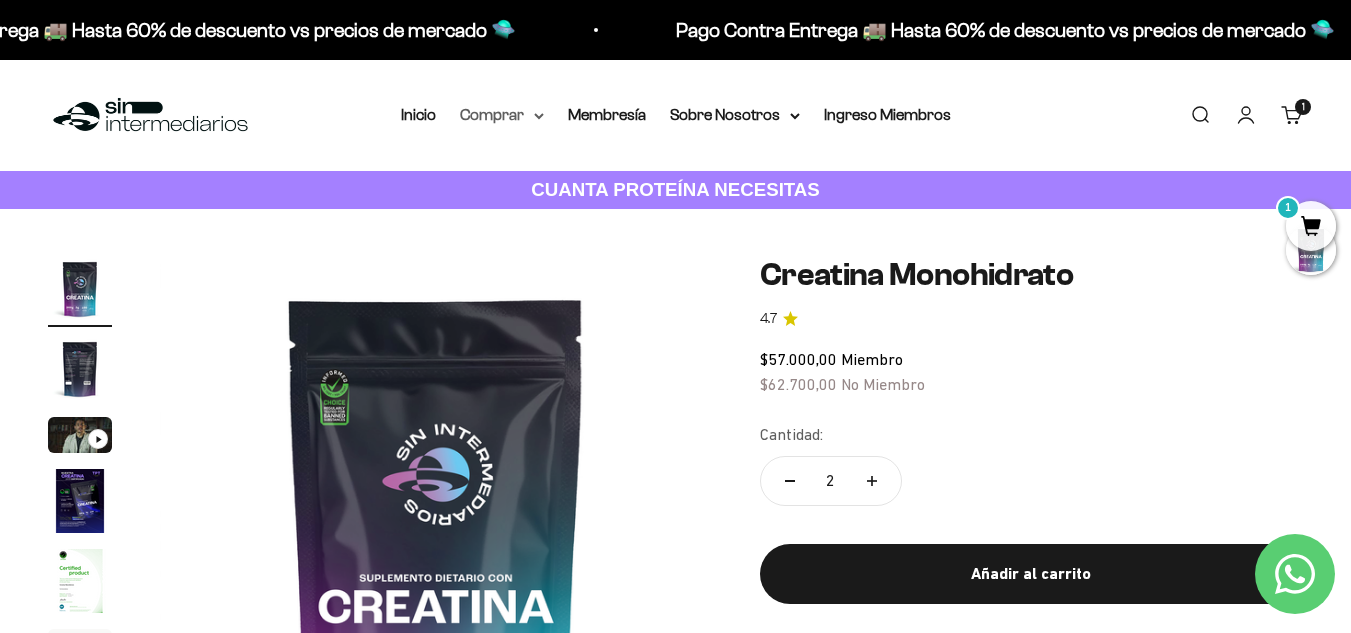 click on "Comprar" at bounding box center [502, 115] 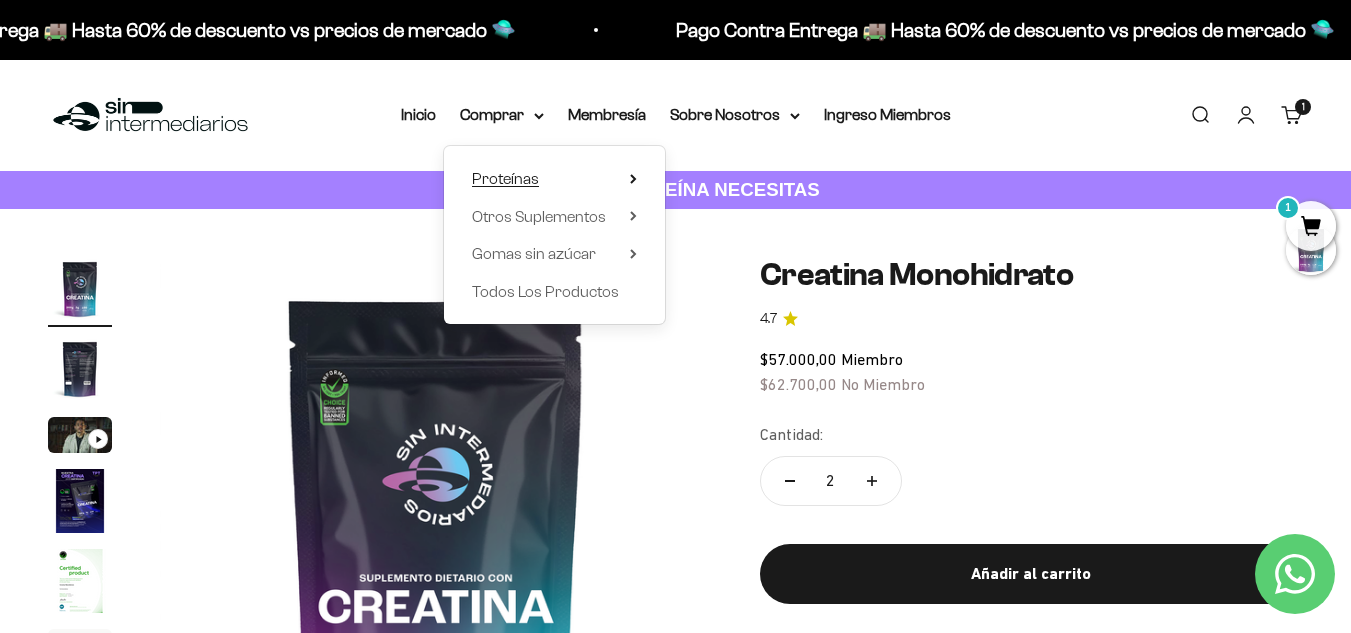 click on "Proteínas" at bounding box center (554, 179) 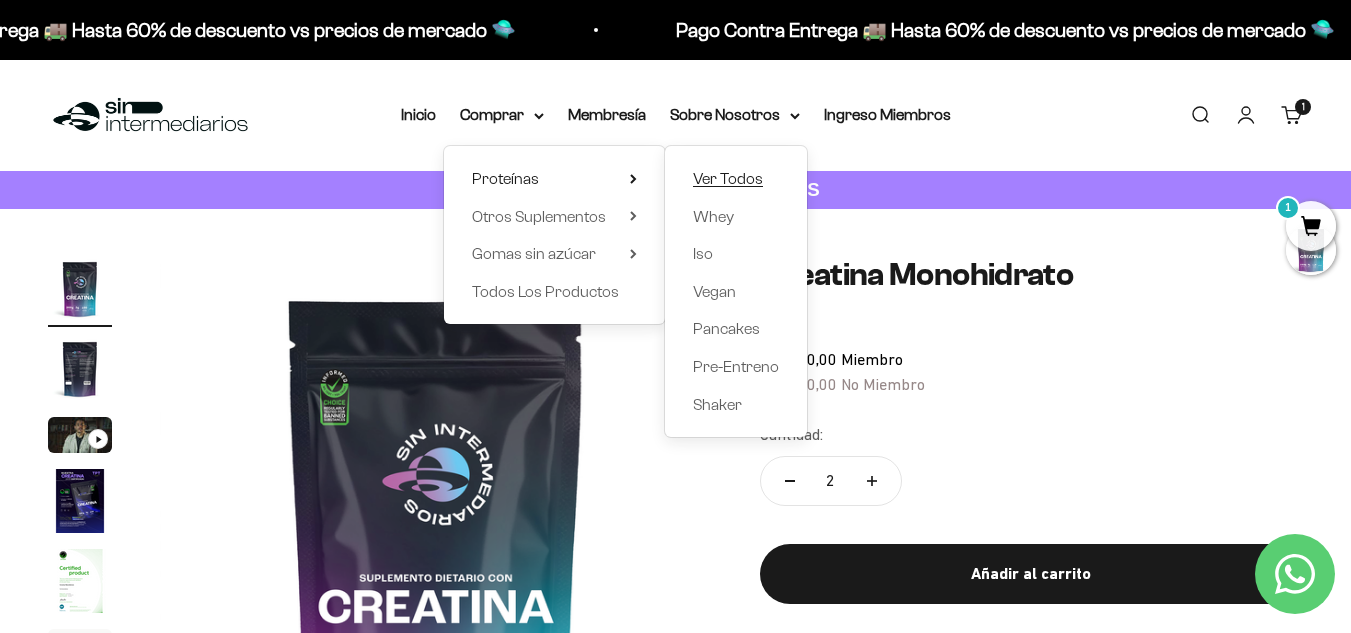 click on "Ver Todos" at bounding box center [728, 178] 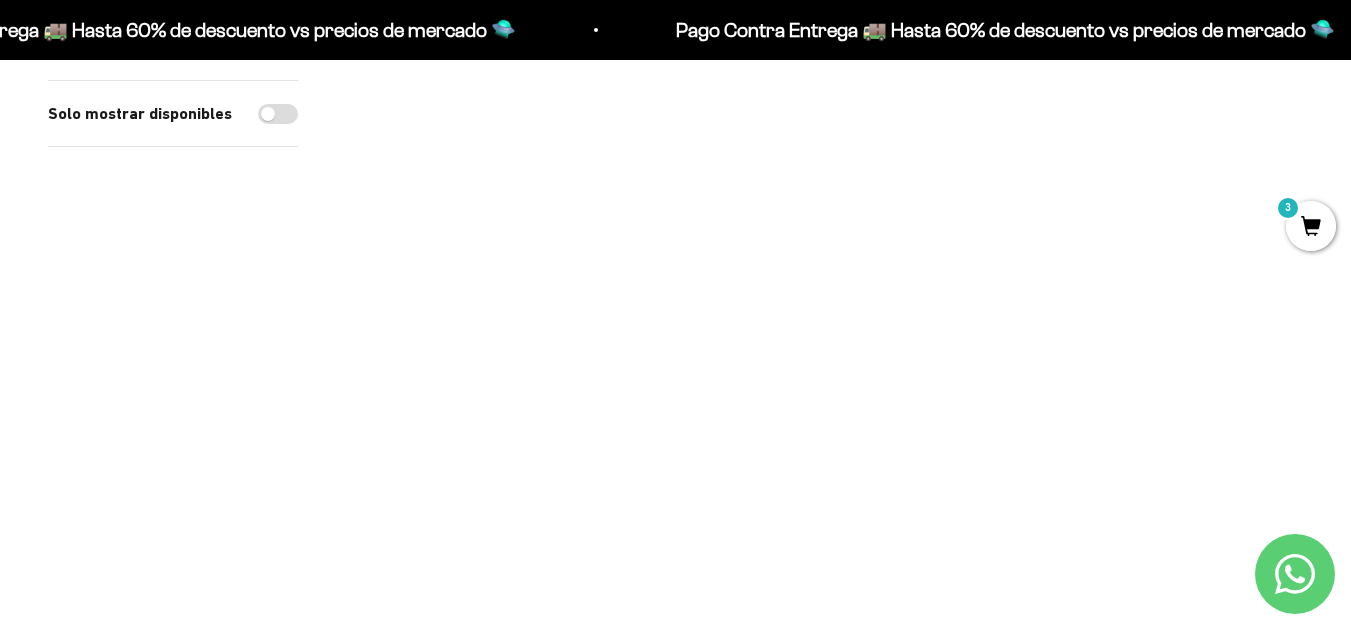 scroll, scrollTop: 1078, scrollLeft: 0, axis: vertical 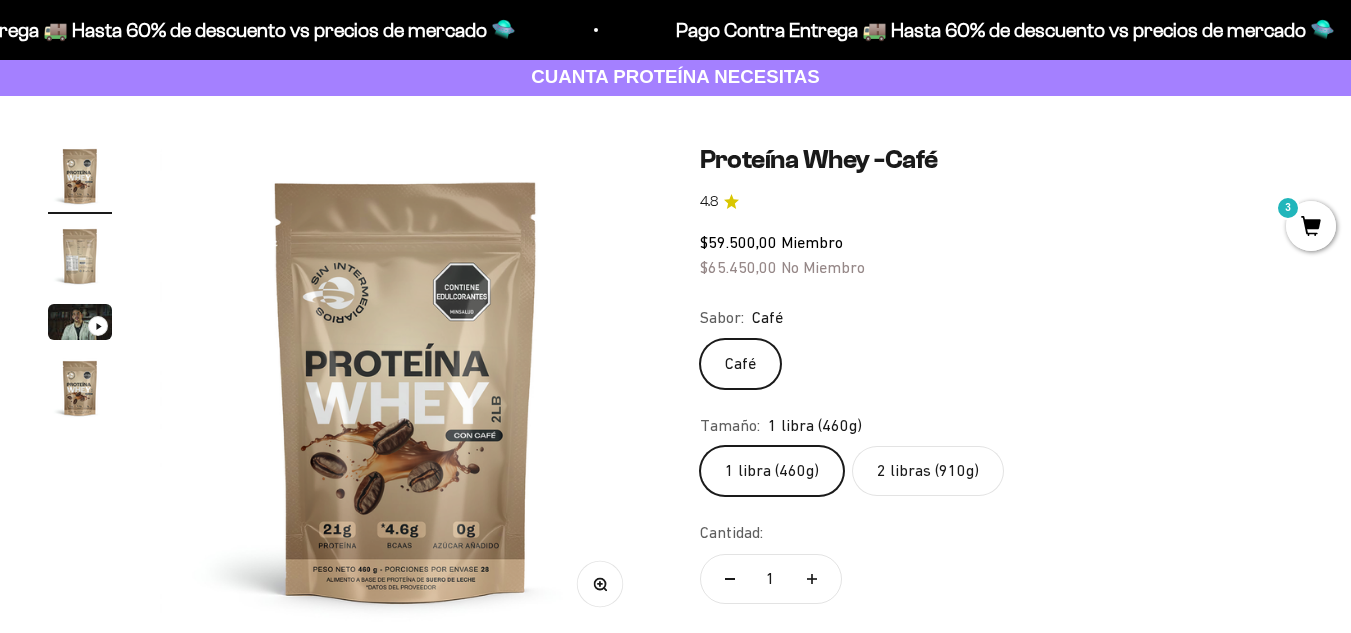 click on "2 libras (910g)" 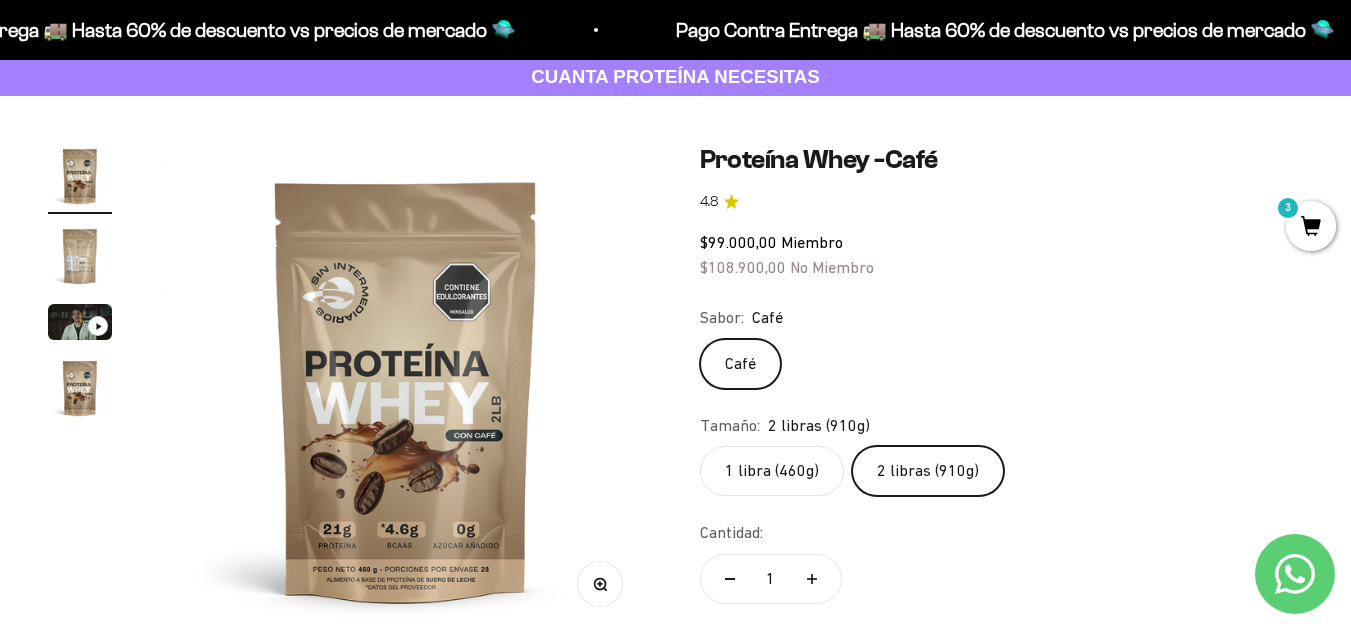 scroll, scrollTop: 0, scrollLeft: 0, axis: both 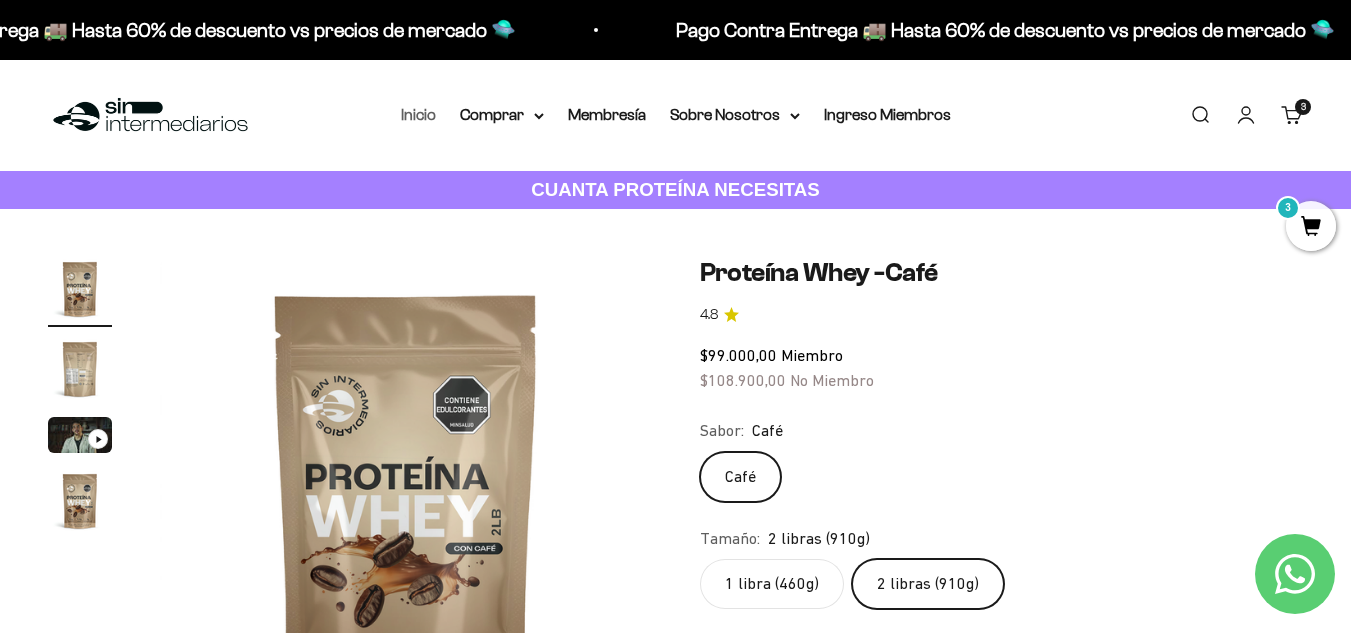 click on "Inicio" at bounding box center (418, 114) 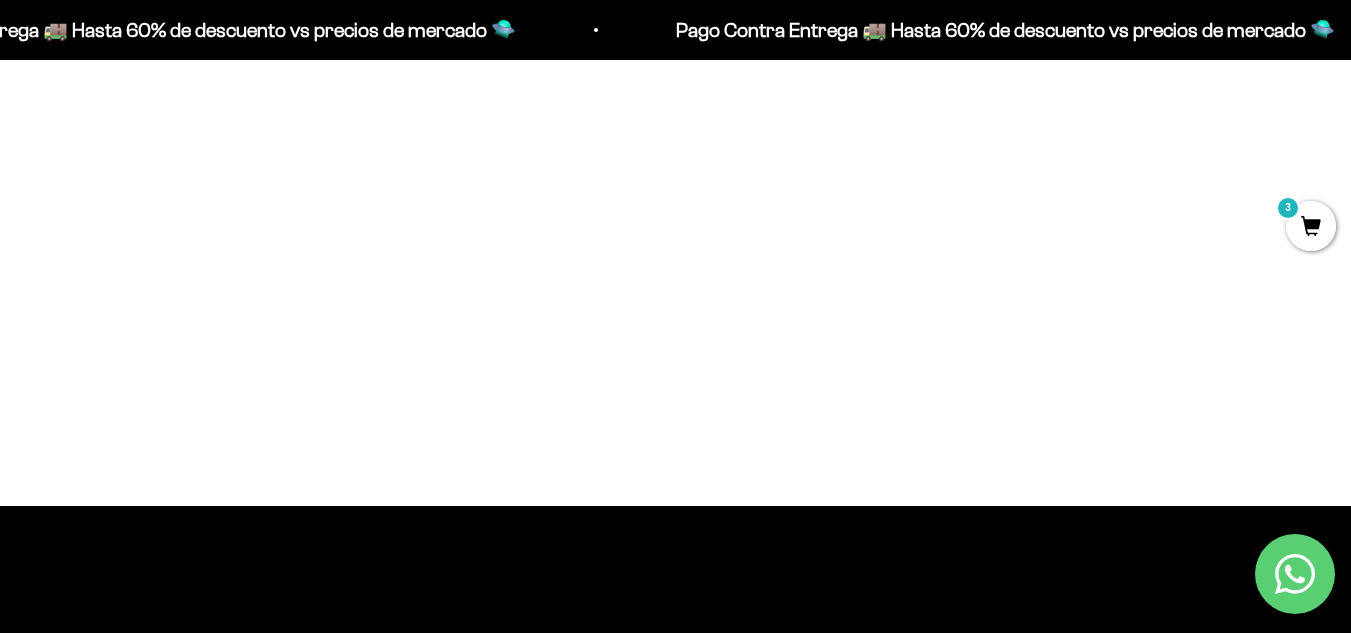 scroll, scrollTop: 1489, scrollLeft: 0, axis: vertical 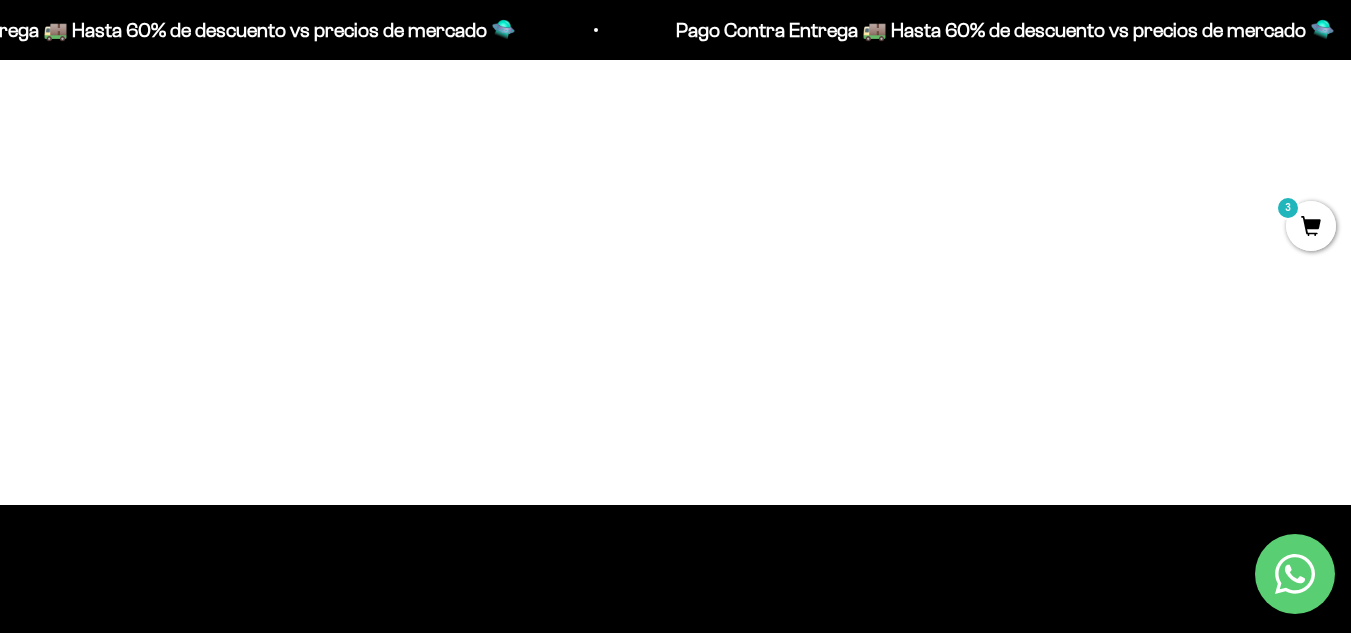 click on "3" at bounding box center [1311, 226] 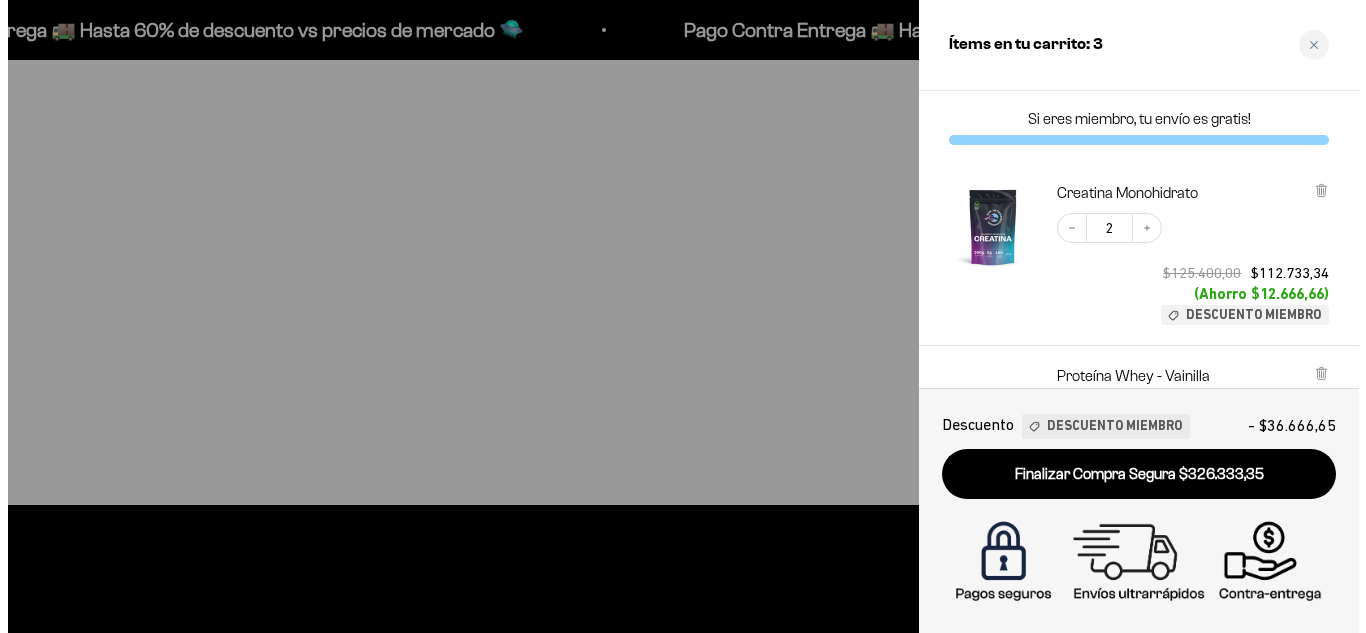 scroll, scrollTop: 1499, scrollLeft: 0, axis: vertical 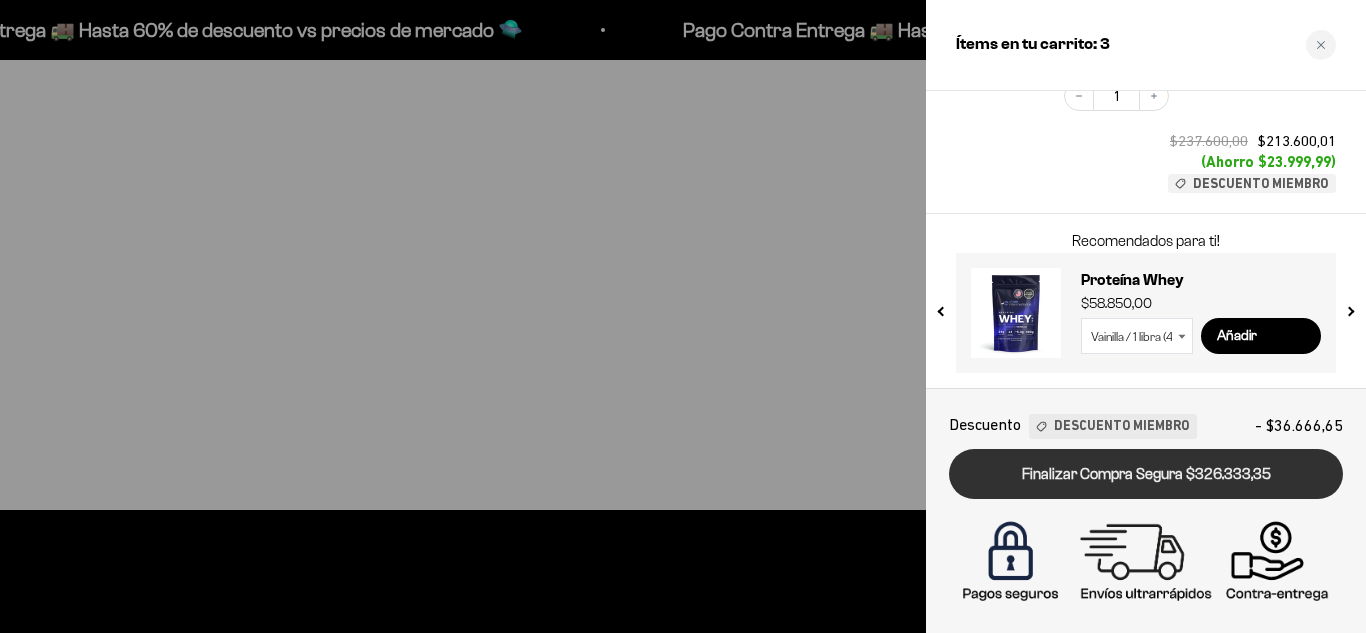 click on "Finalizar Compra Segura $326.333,35" at bounding box center [1146, 474] 